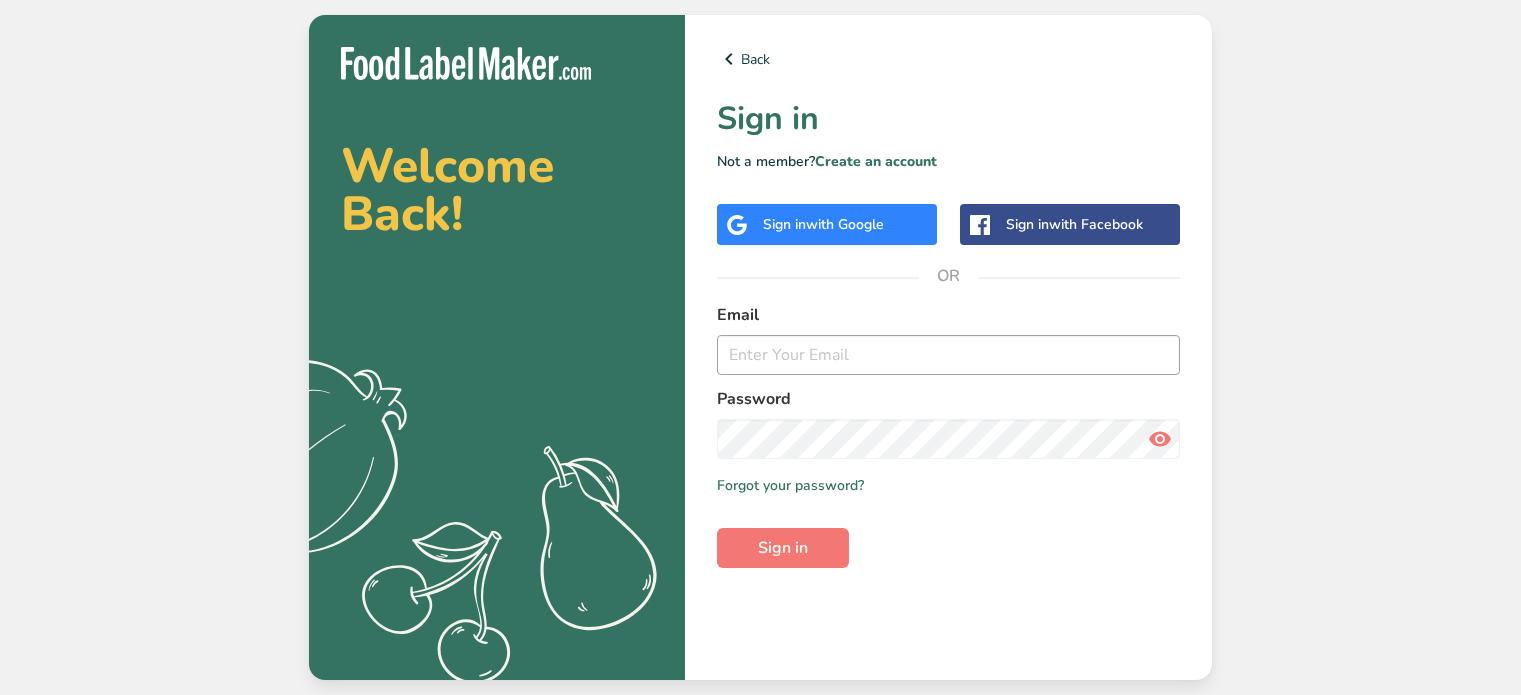 scroll, scrollTop: 0, scrollLeft: 0, axis: both 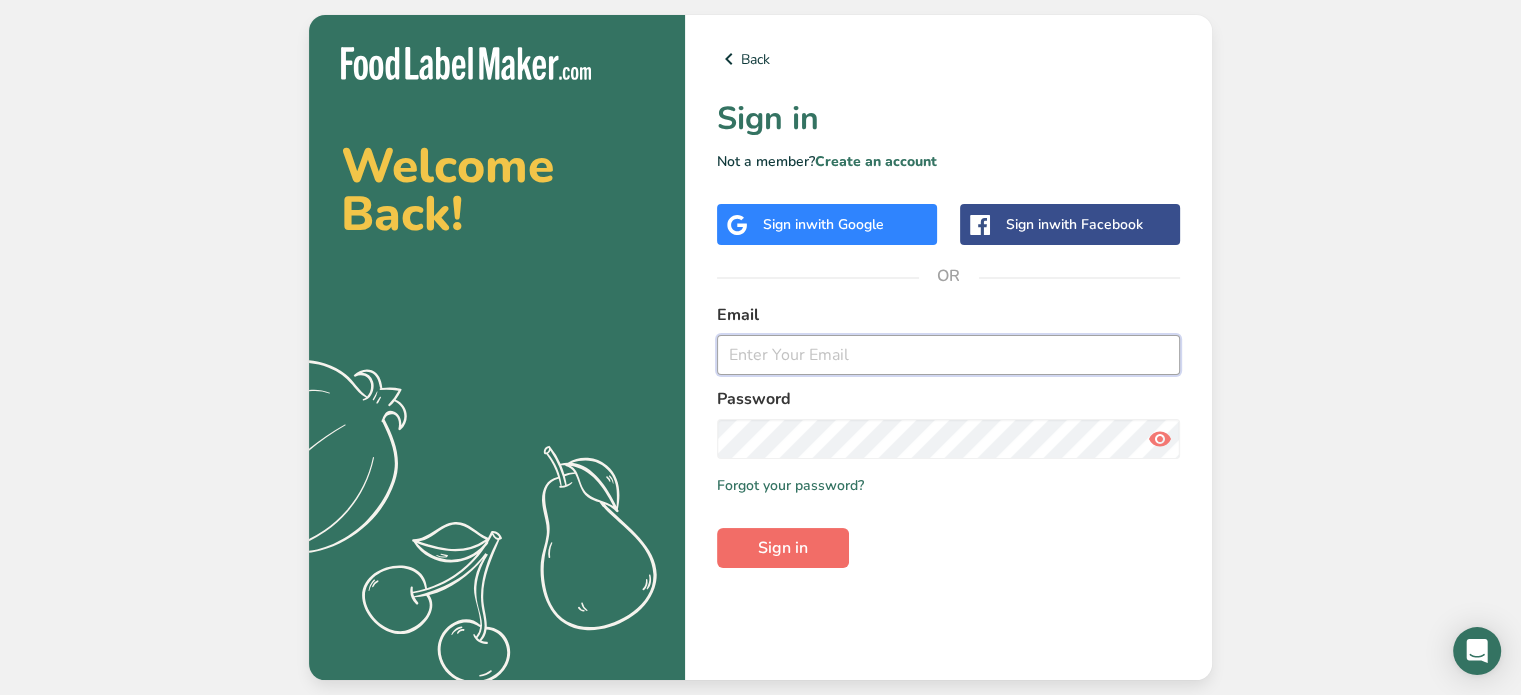 type on "littleredgreenhouse@outlook.com" 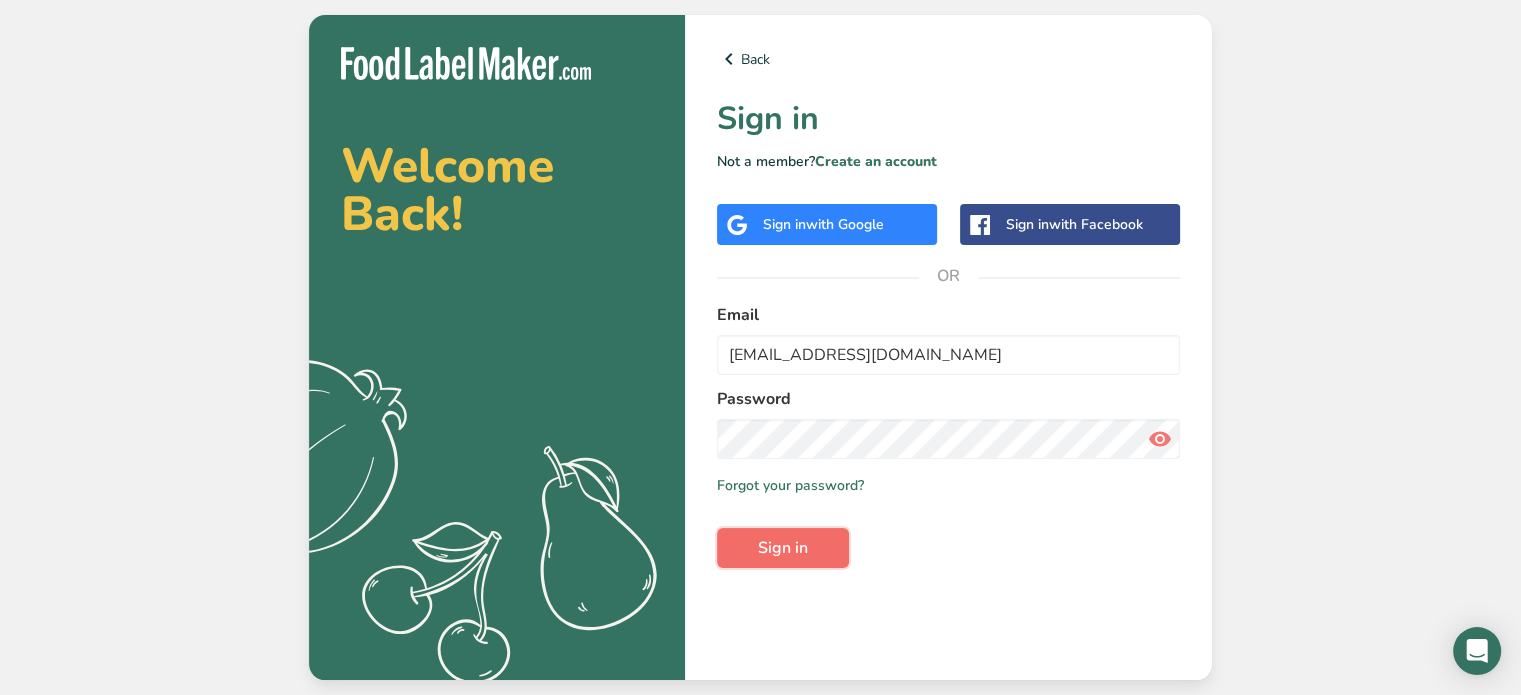 click on "Sign in" at bounding box center [783, 548] 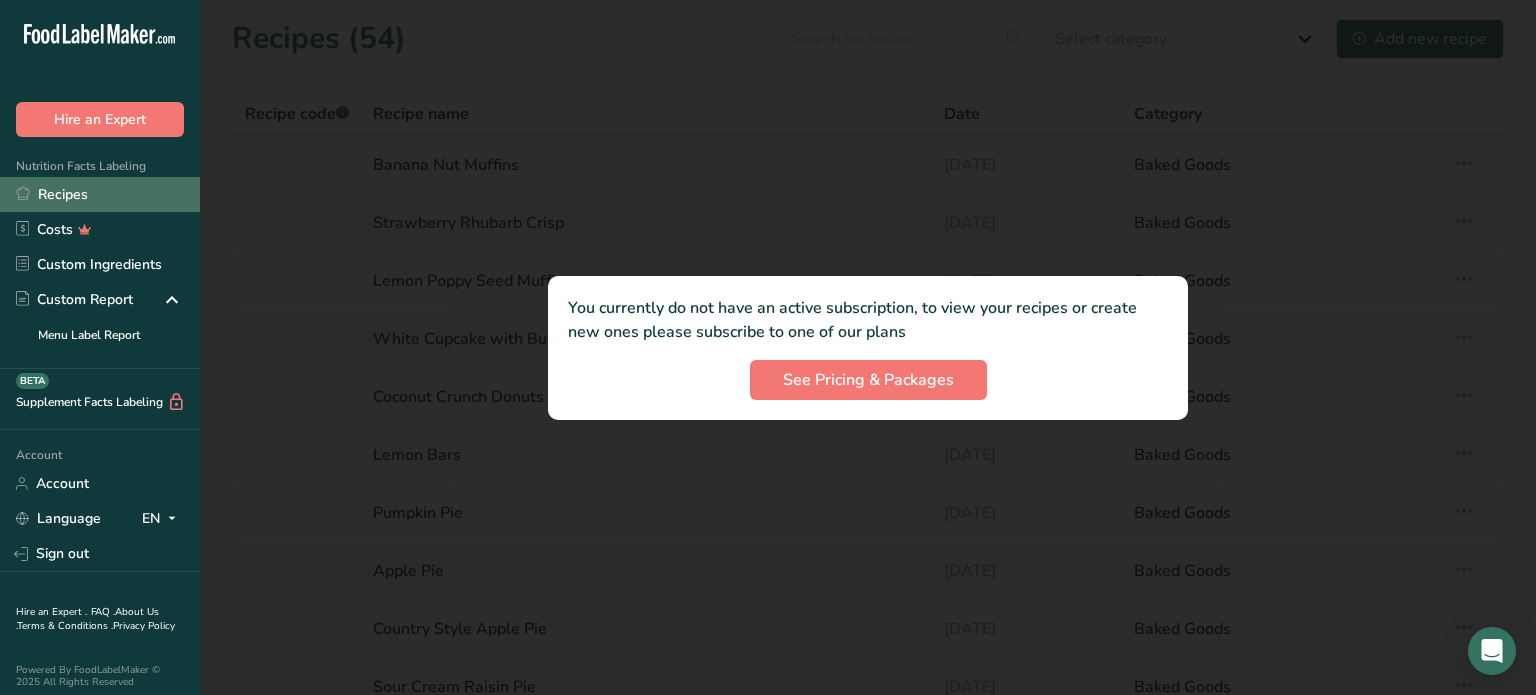 click on "Recipes" at bounding box center (100, 194) 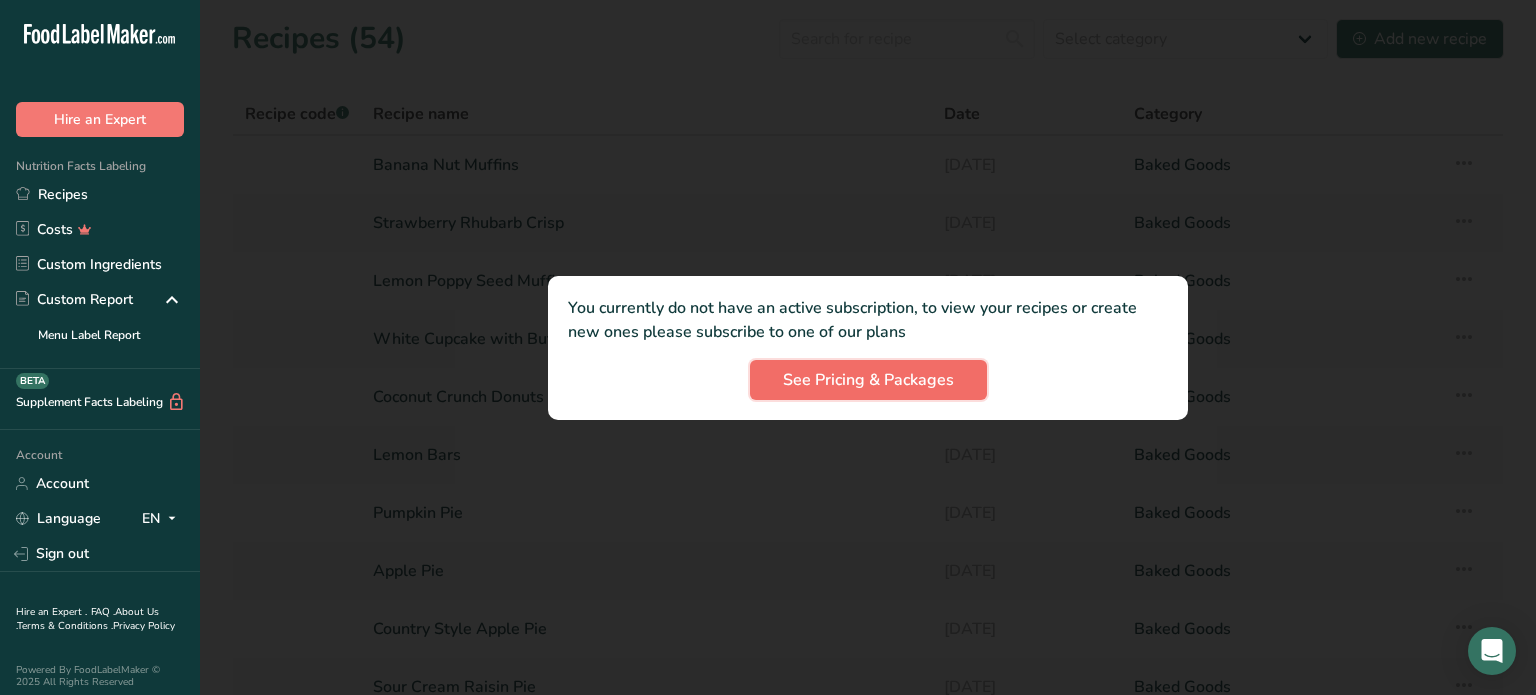 click on "See Pricing & Packages" at bounding box center (868, 380) 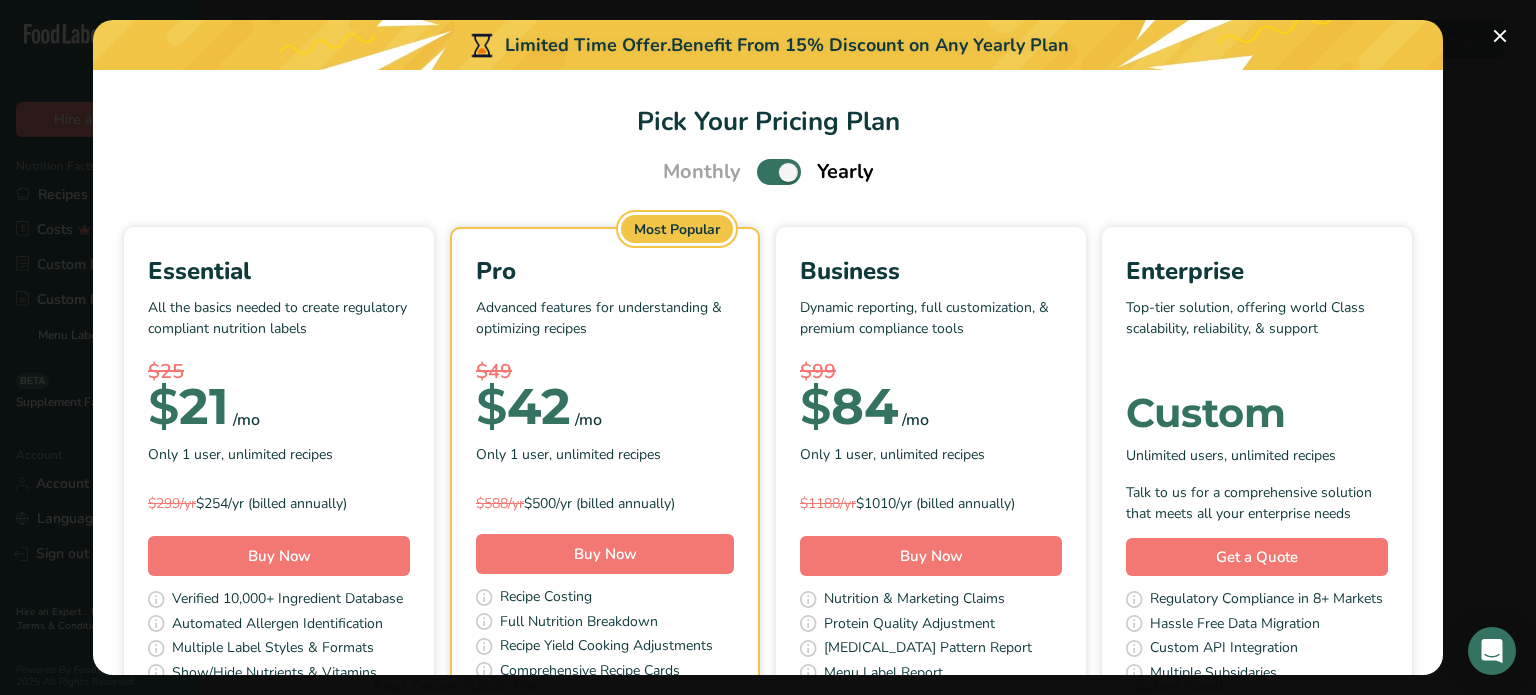 scroll, scrollTop: 100, scrollLeft: 0, axis: vertical 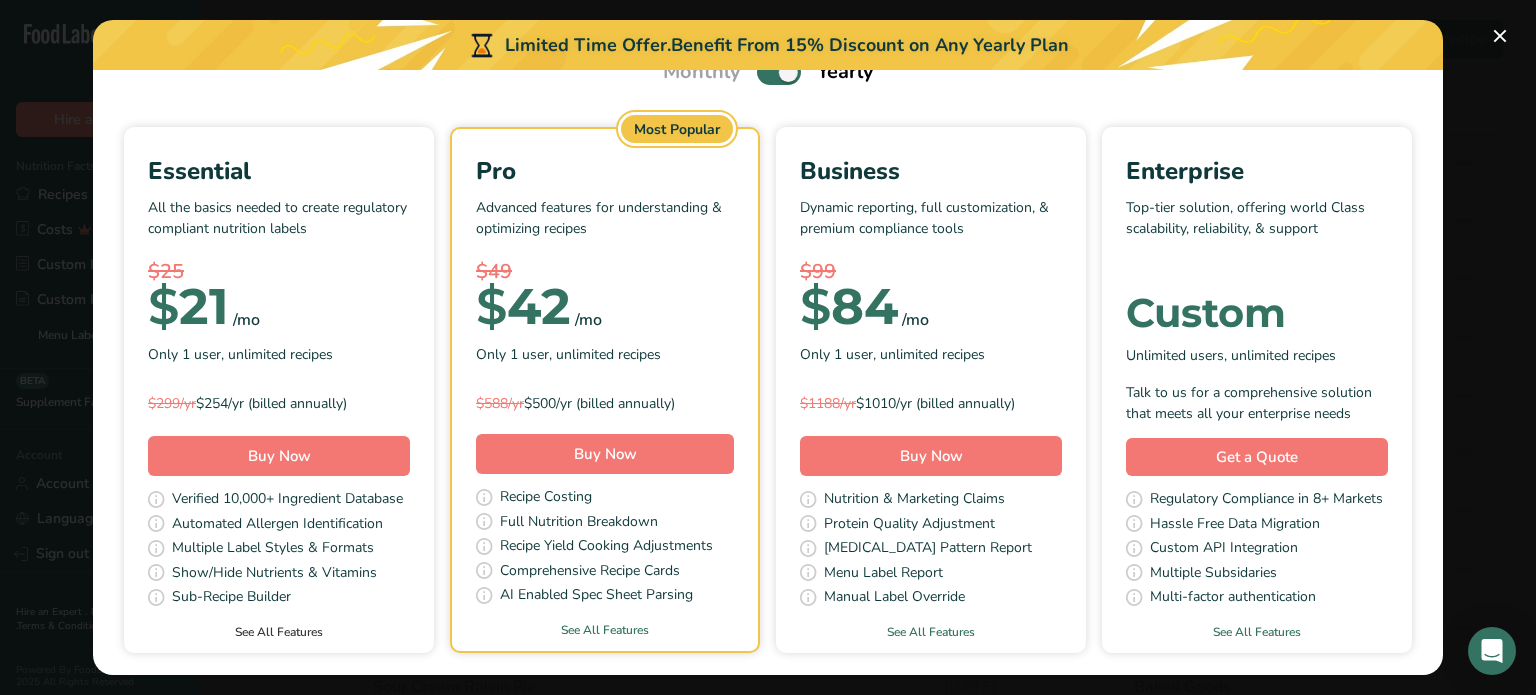 click on "See All Features" at bounding box center [279, 632] 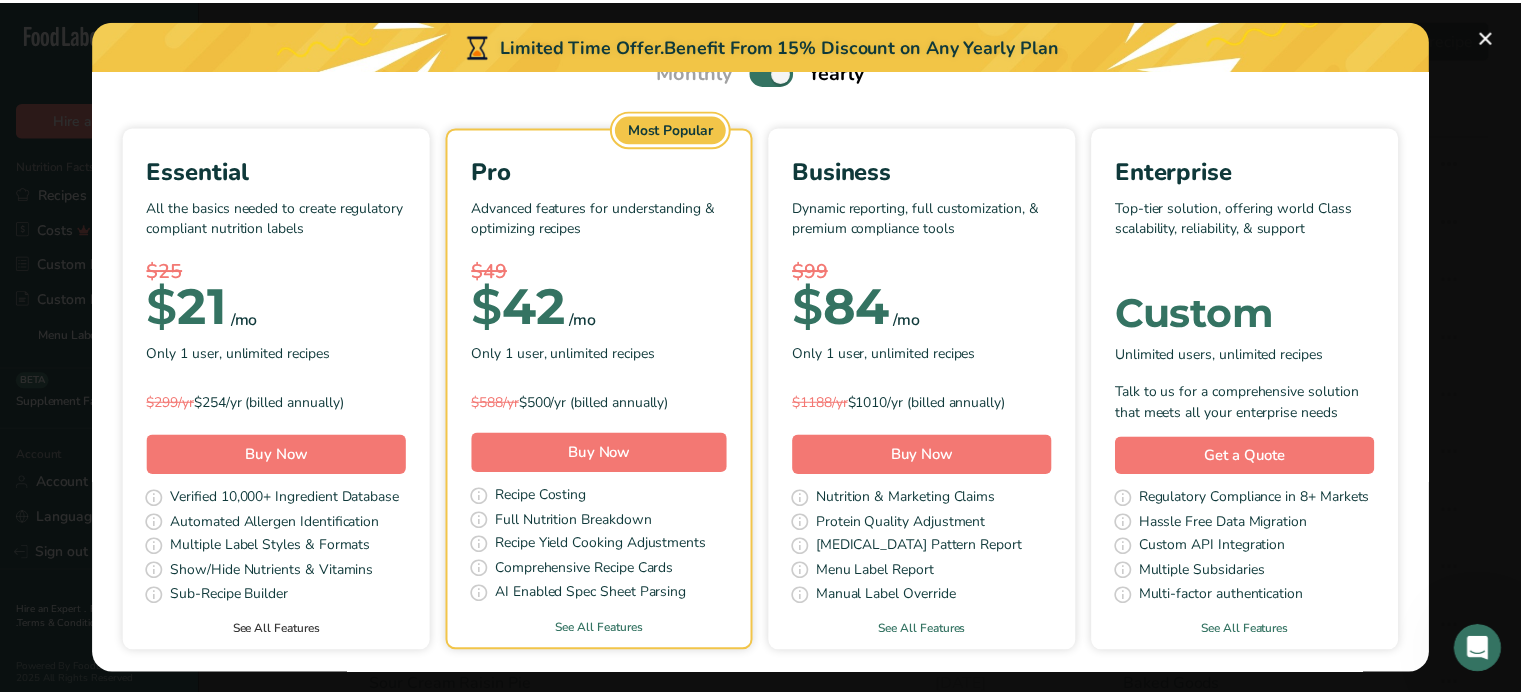 scroll, scrollTop: 0, scrollLeft: 0, axis: both 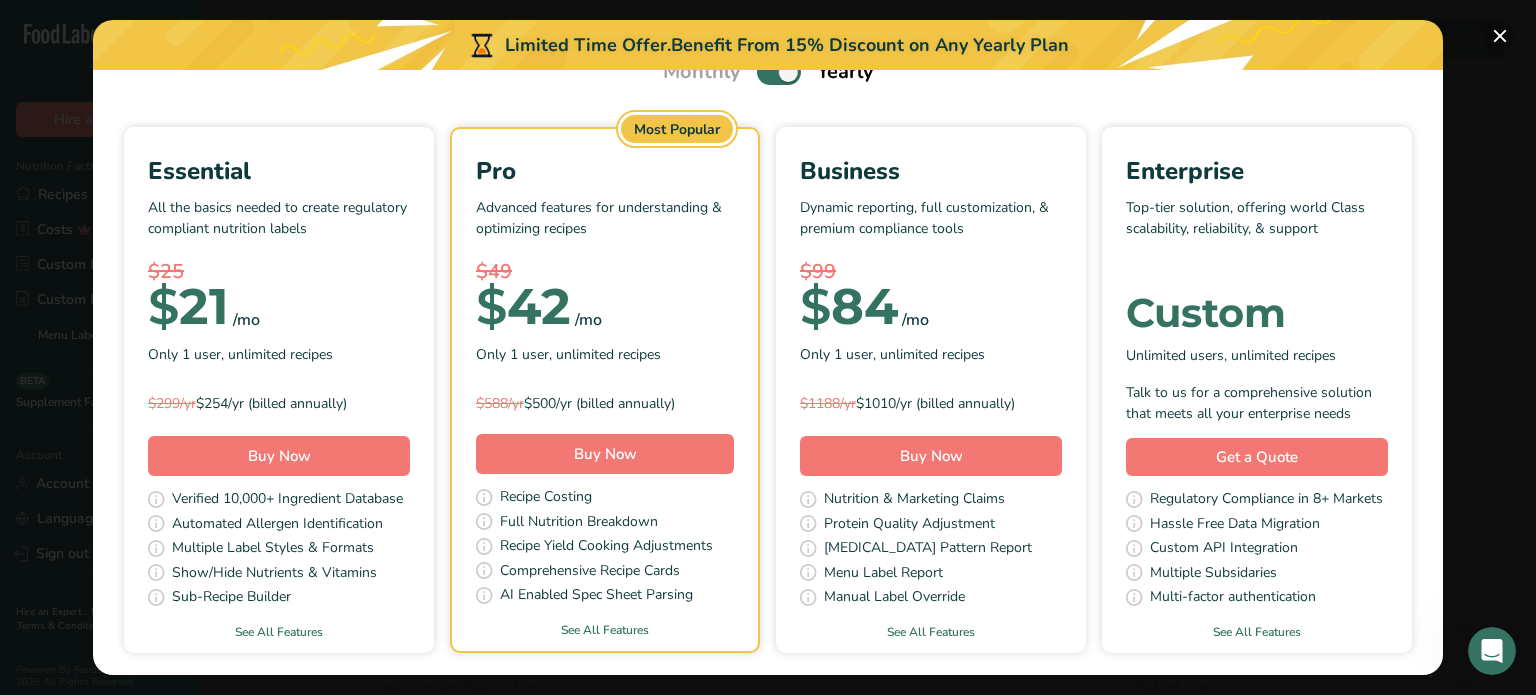 click at bounding box center (1500, 36) 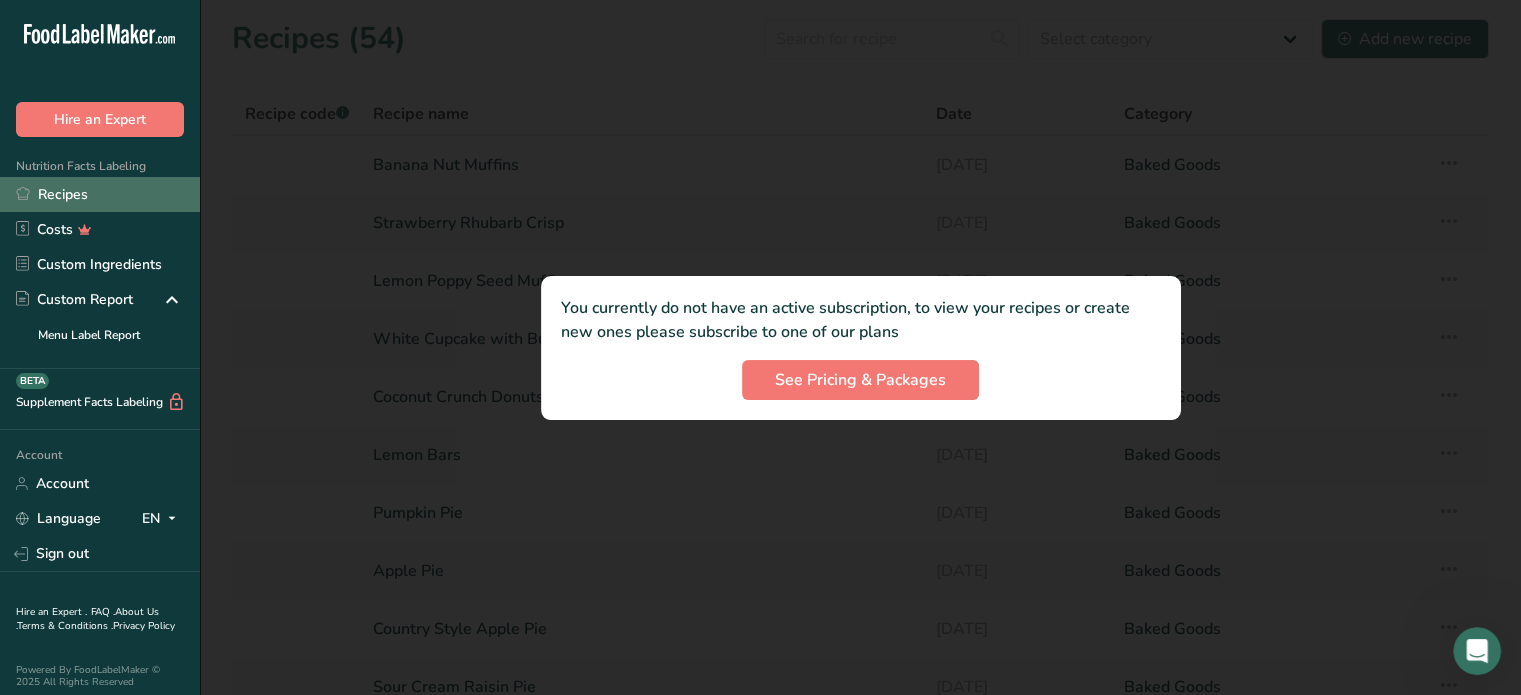 click on "Recipes" at bounding box center (100, 194) 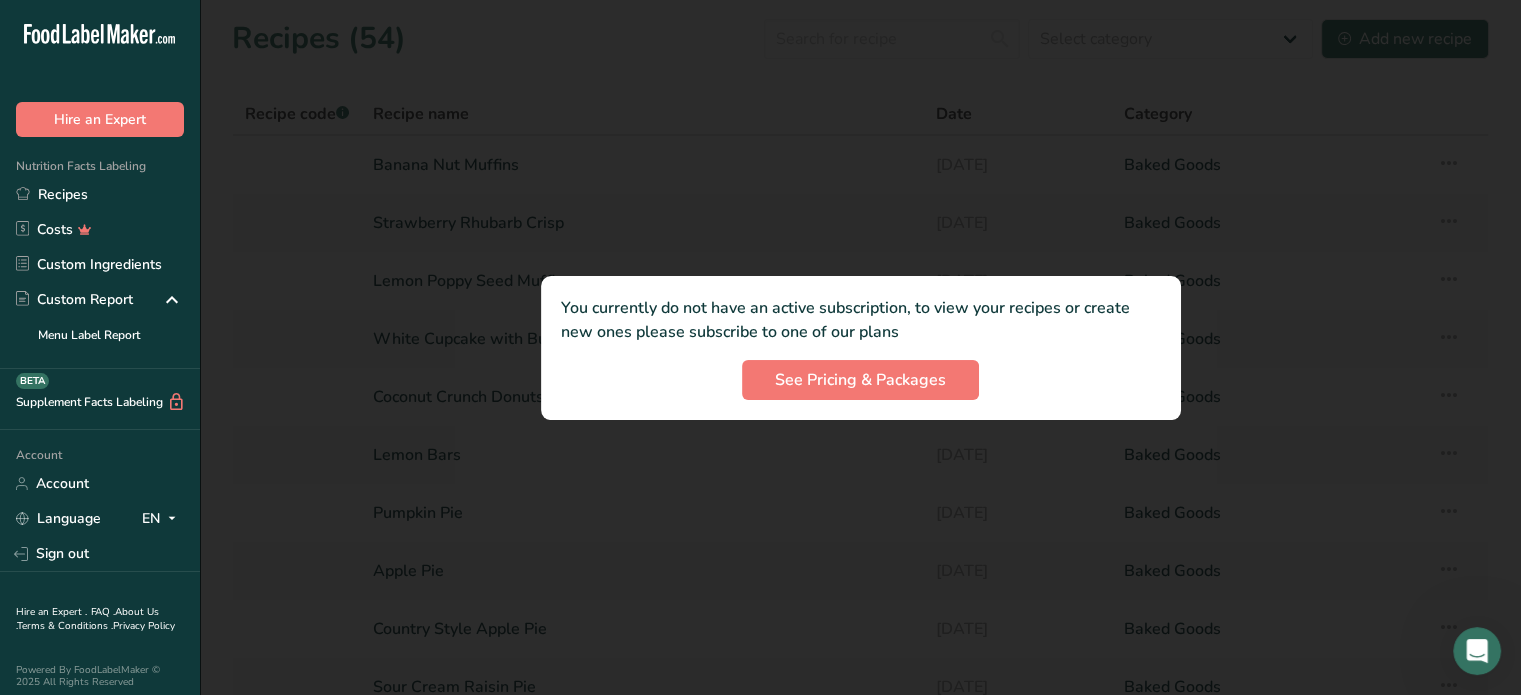 click at bounding box center [860, 347] 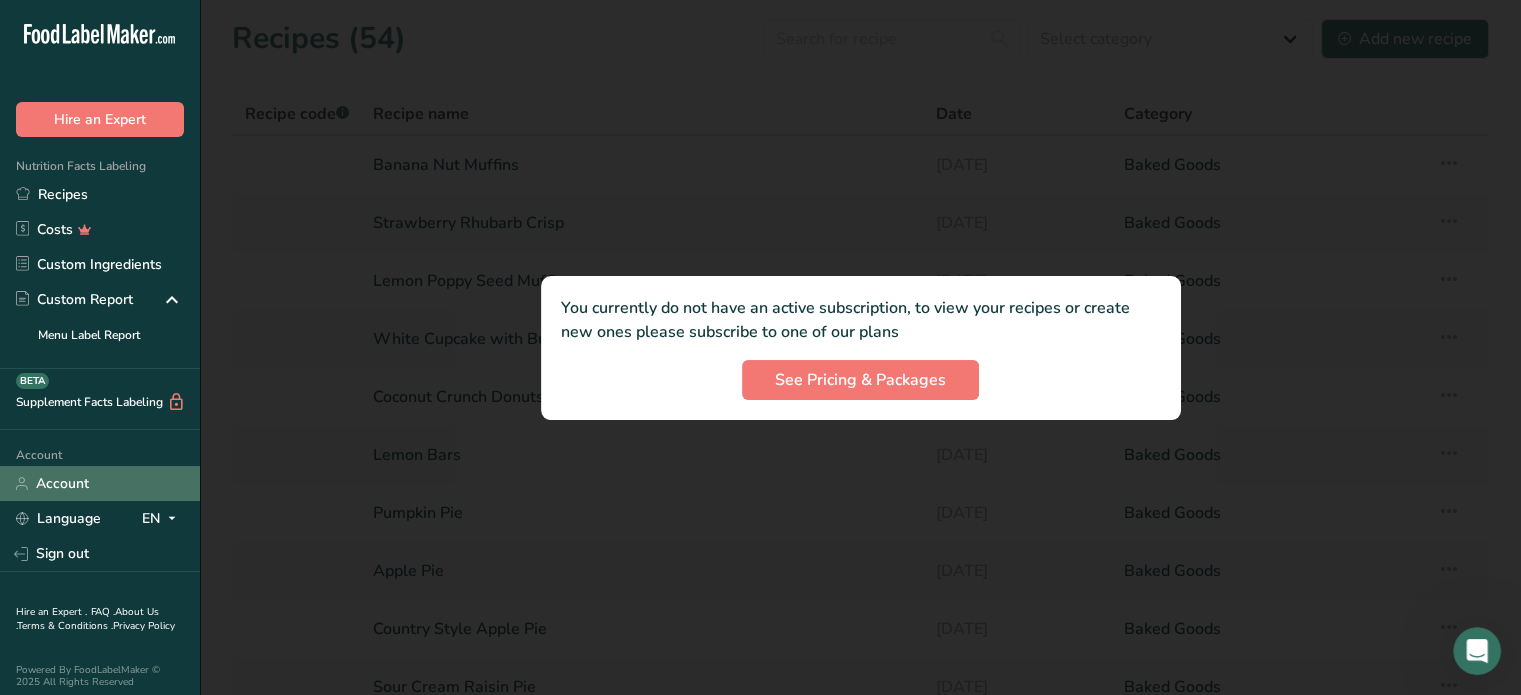 click on "Account" at bounding box center (100, 483) 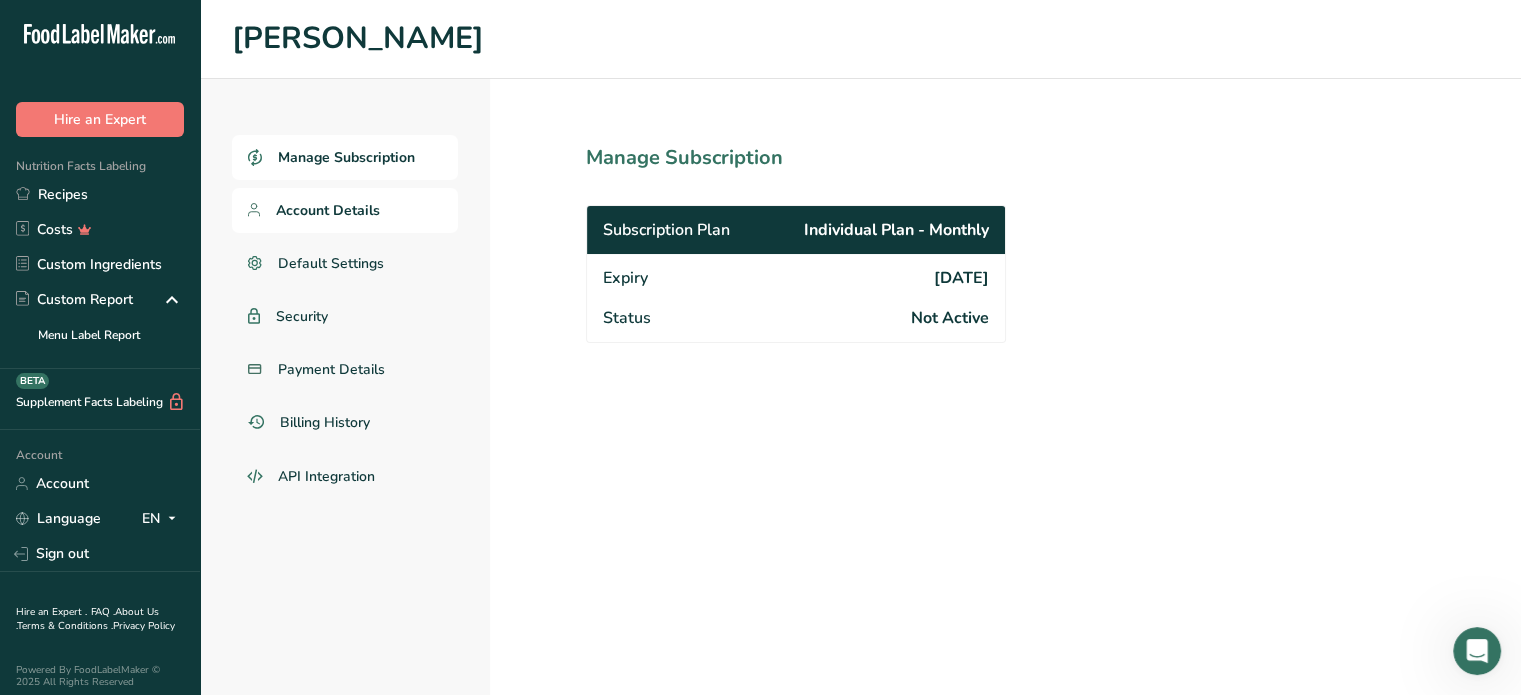 click on "Account Details" at bounding box center (328, 210) 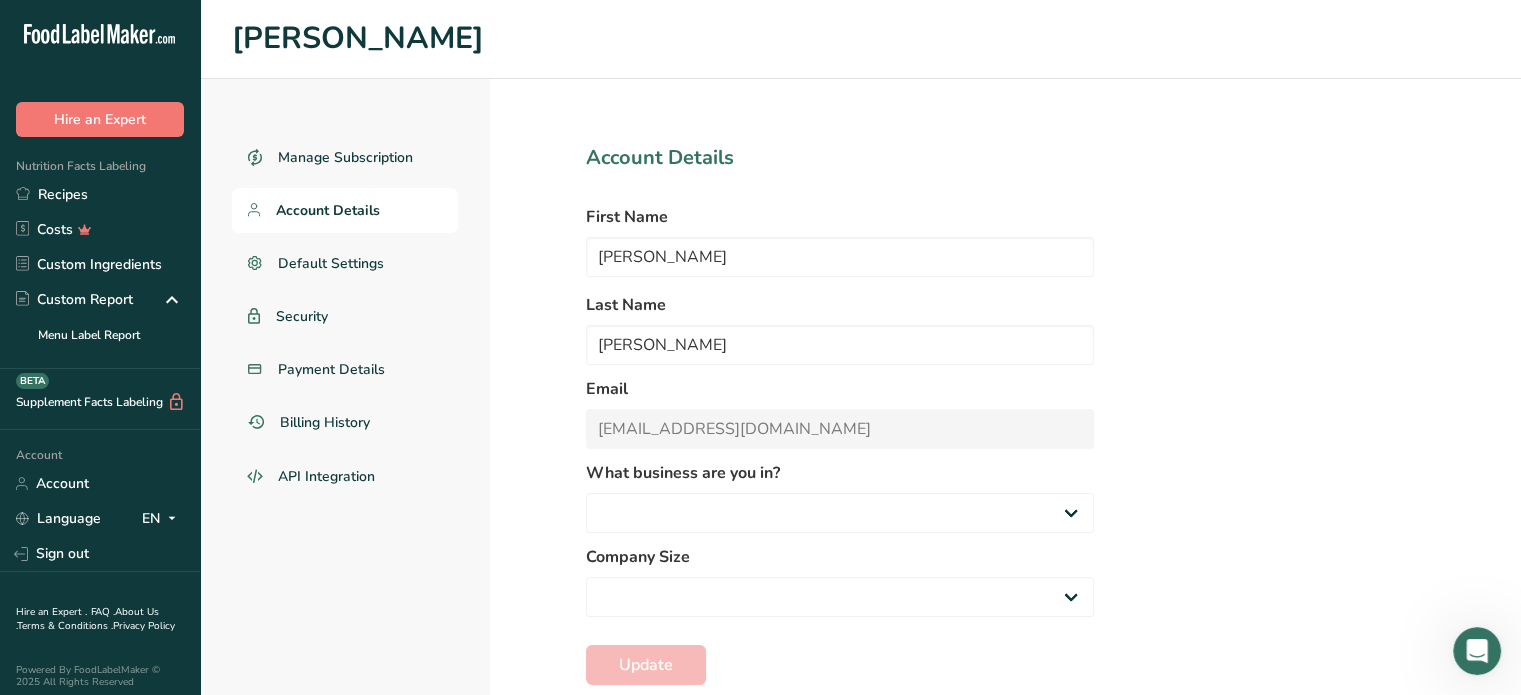 select 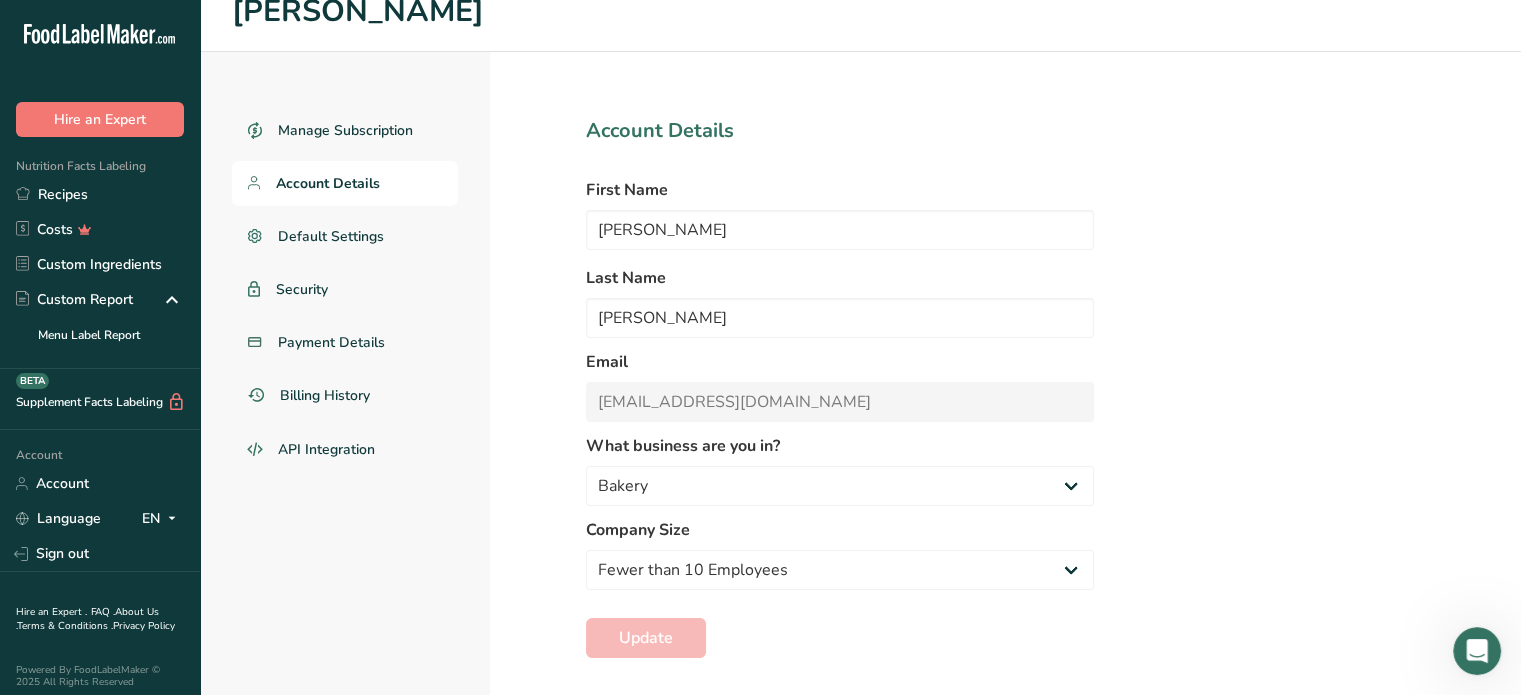 scroll, scrollTop: 42, scrollLeft: 0, axis: vertical 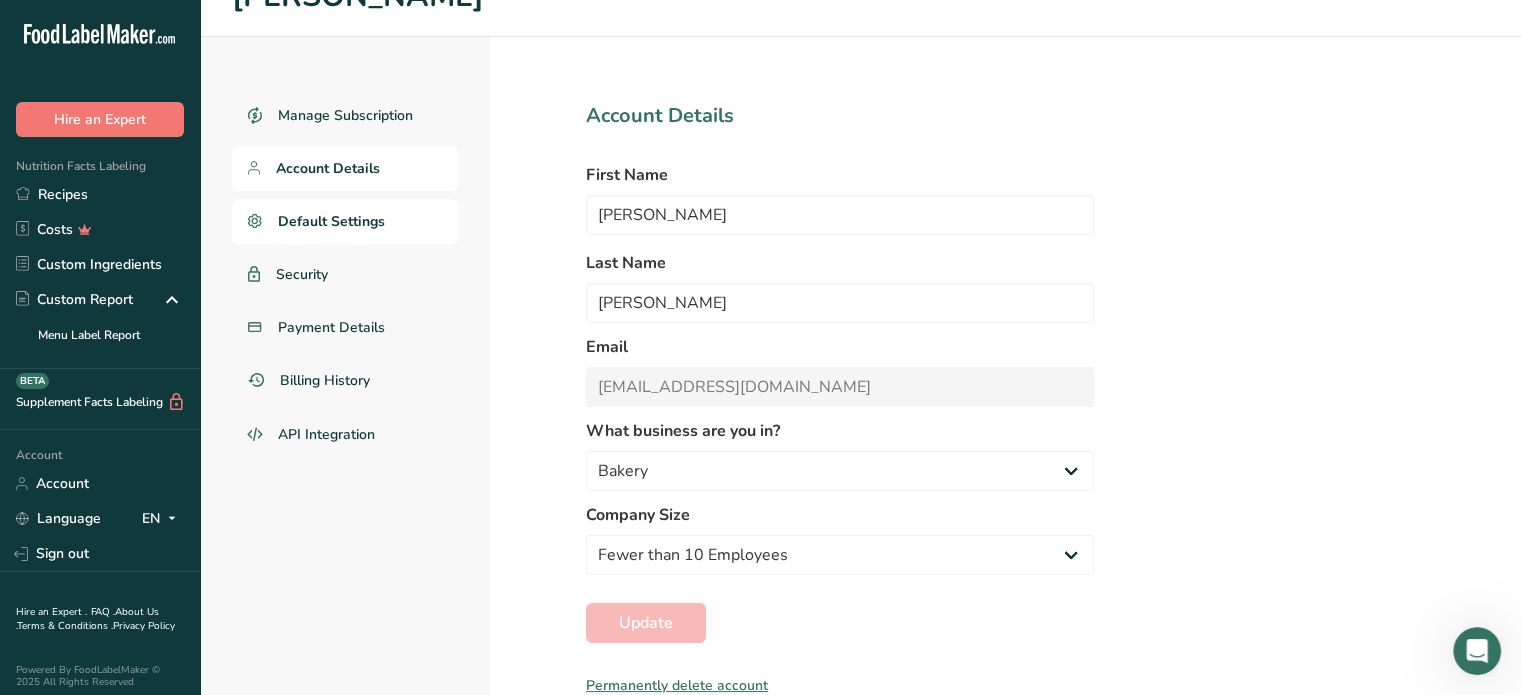 click on "Default Settings" at bounding box center [345, 221] 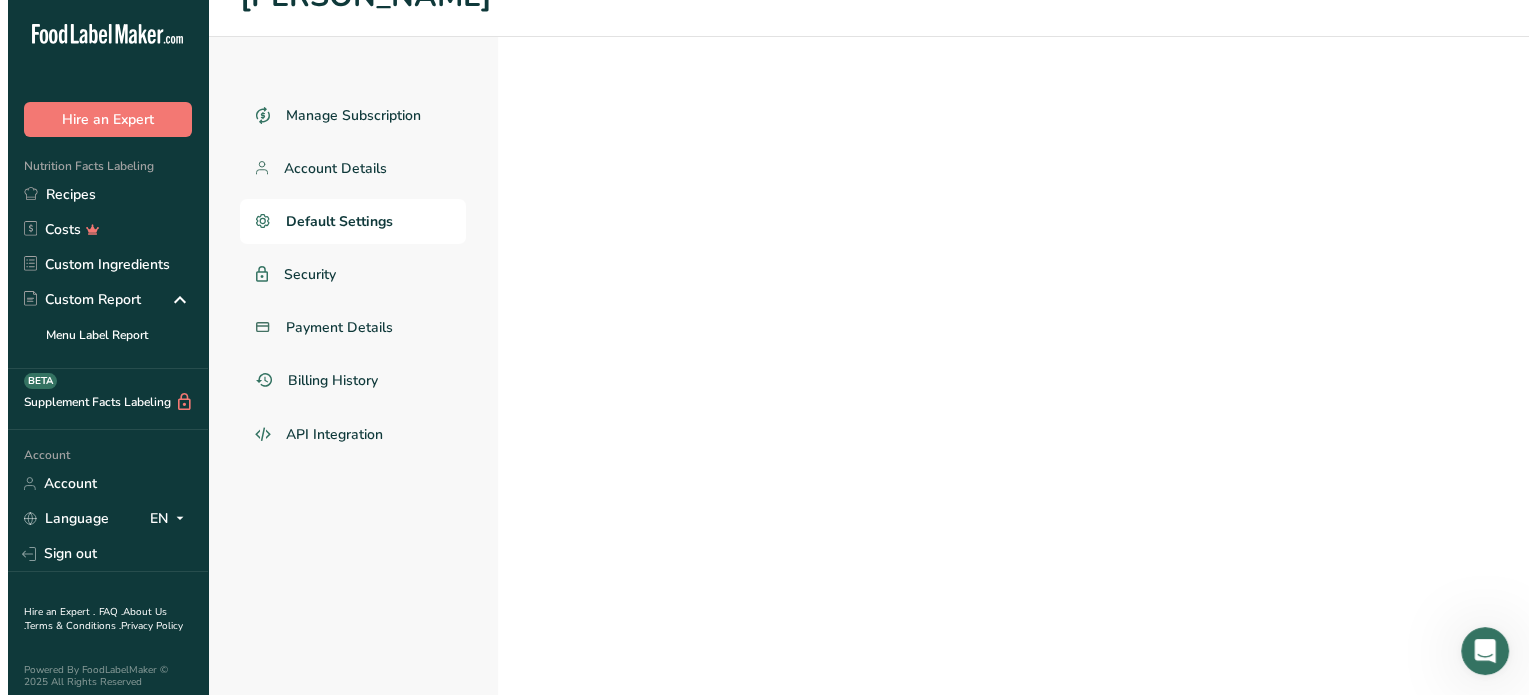 scroll, scrollTop: 0, scrollLeft: 0, axis: both 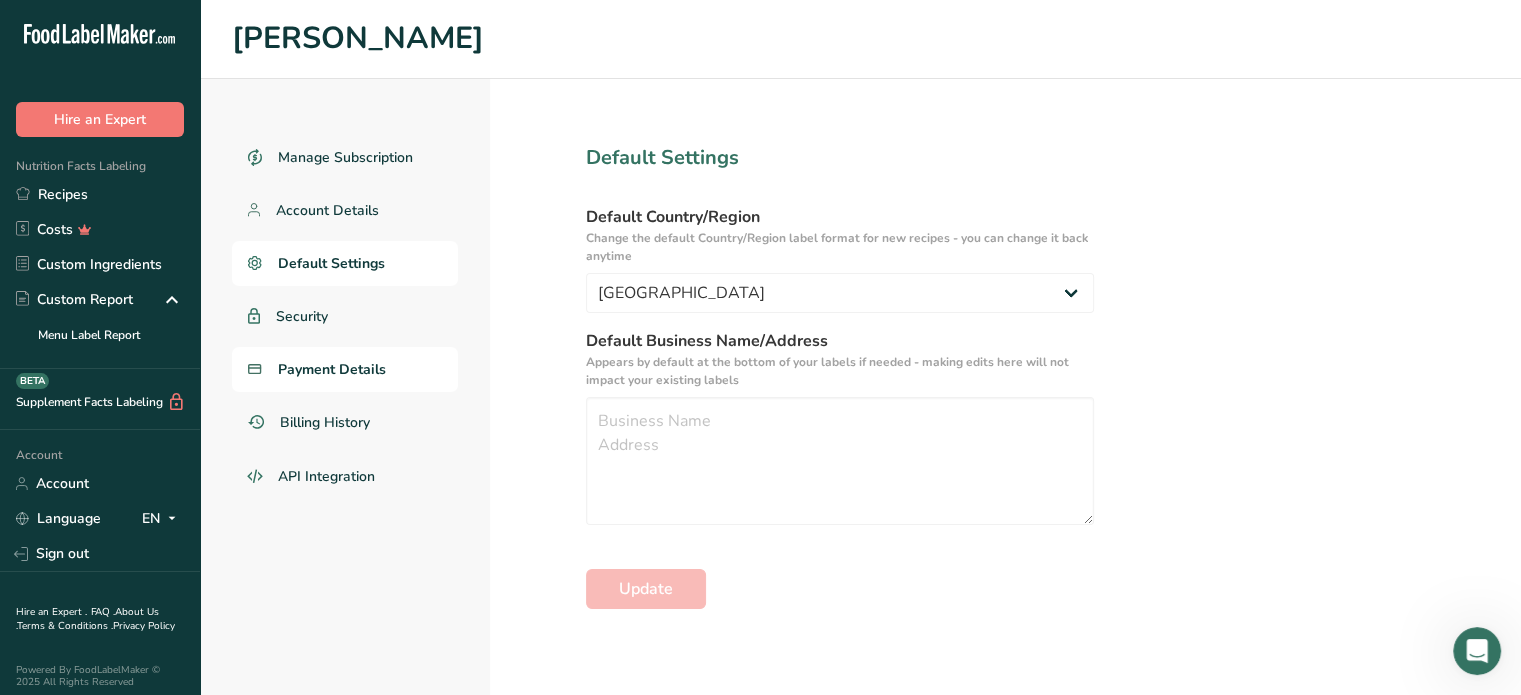 click on "Payment Details" at bounding box center (332, 369) 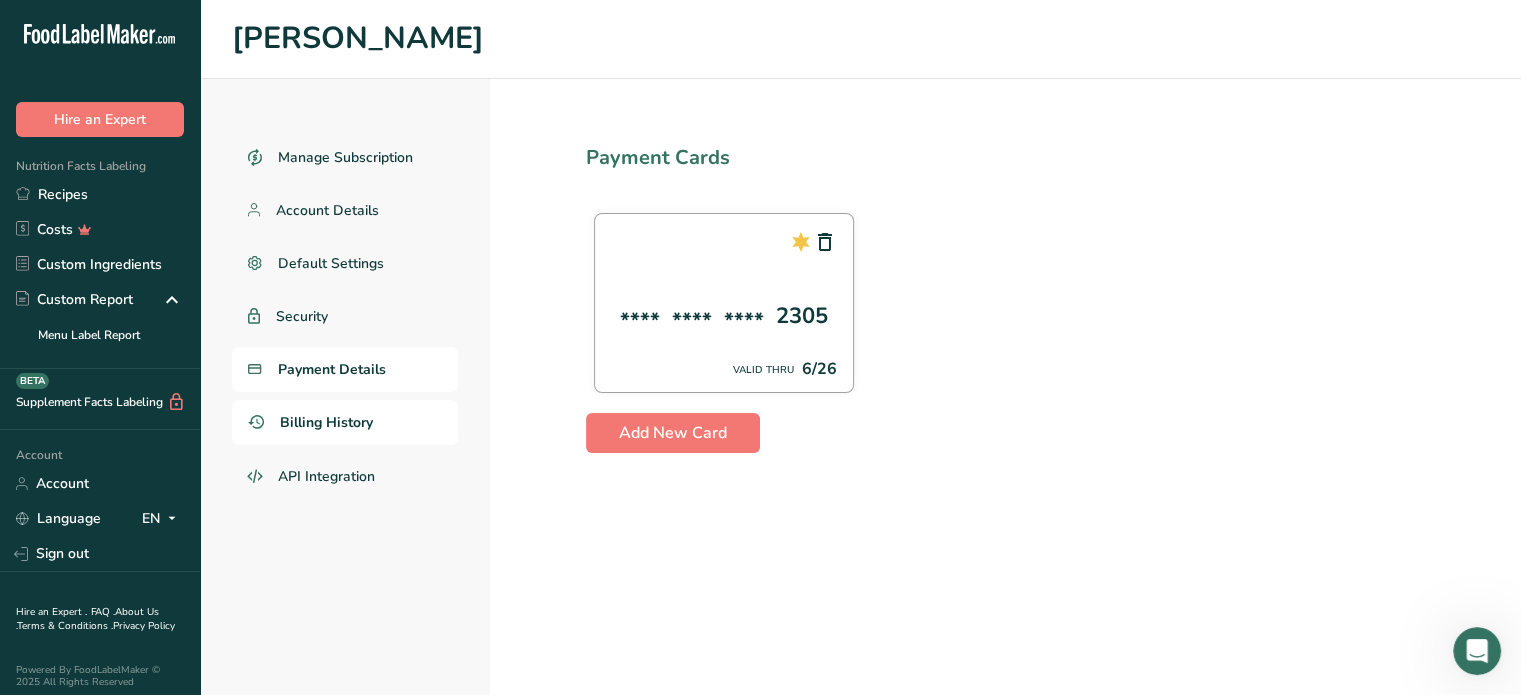 click on "Billing History" at bounding box center (326, 422) 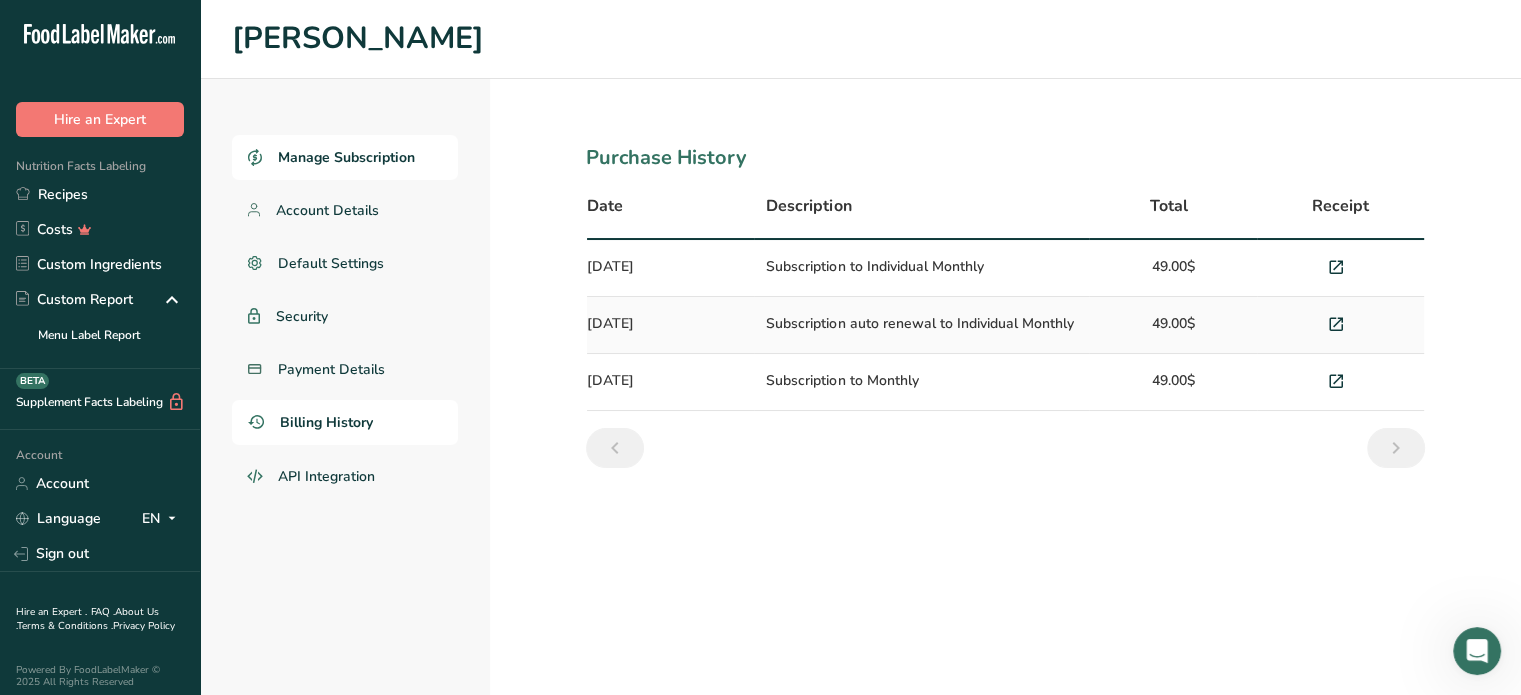 click on "Manage Subscription" at bounding box center [346, 157] 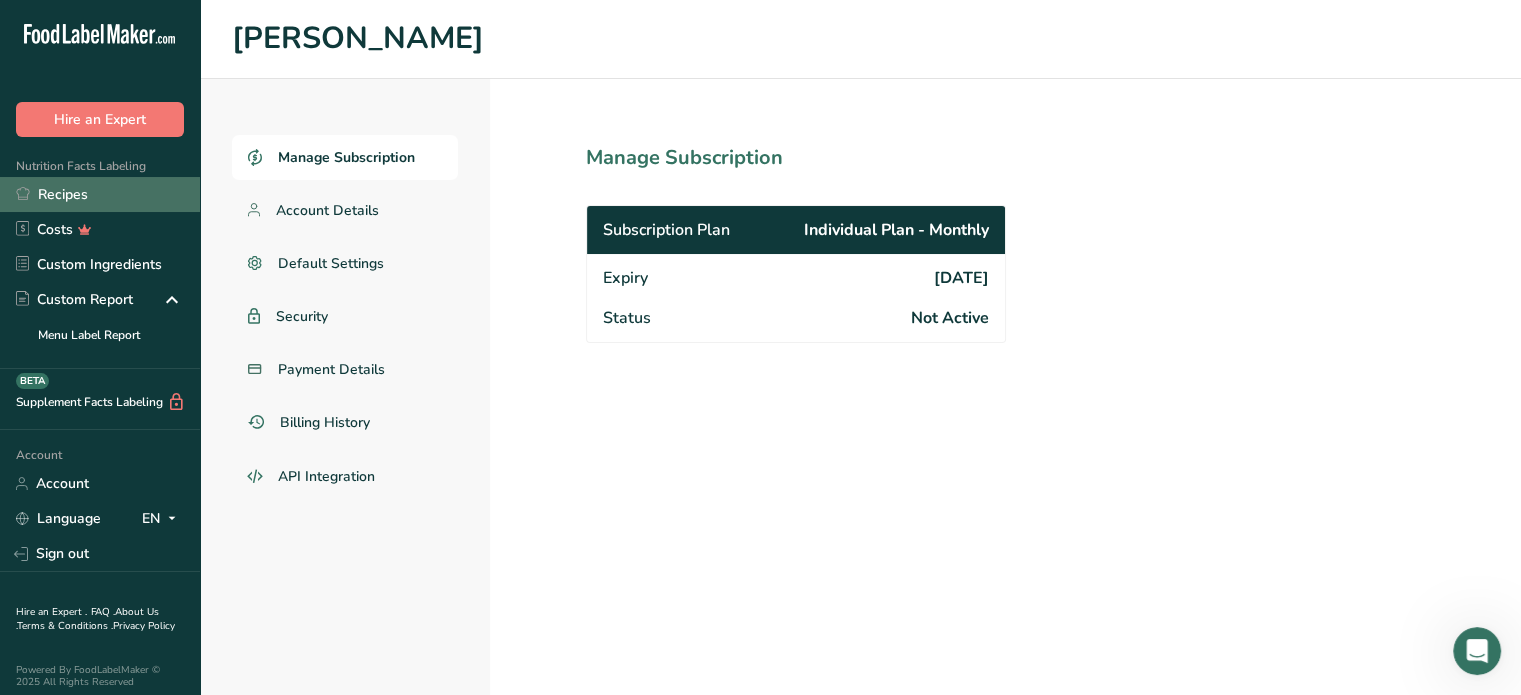 click on "Recipes" at bounding box center (100, 194) 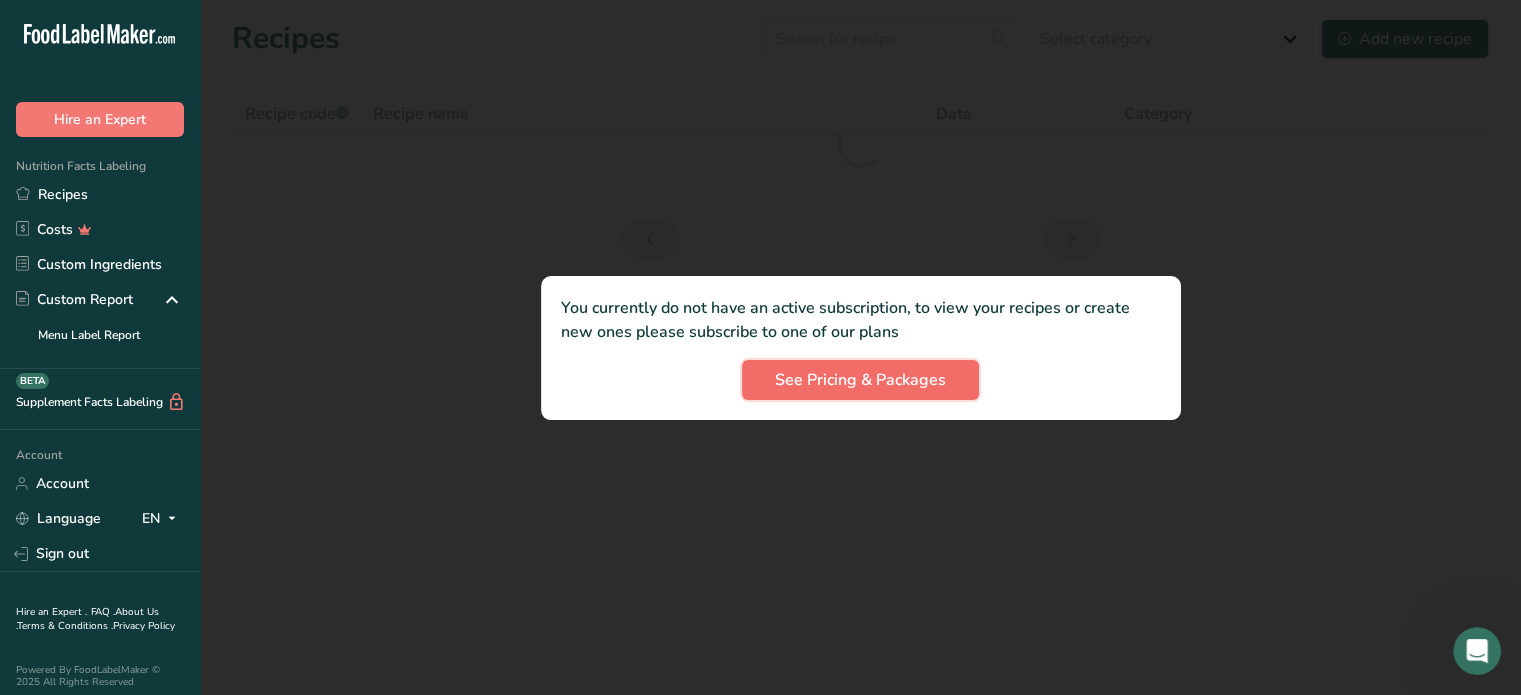 click on "See Pricing & Packages" at bounding box center (860, 380) 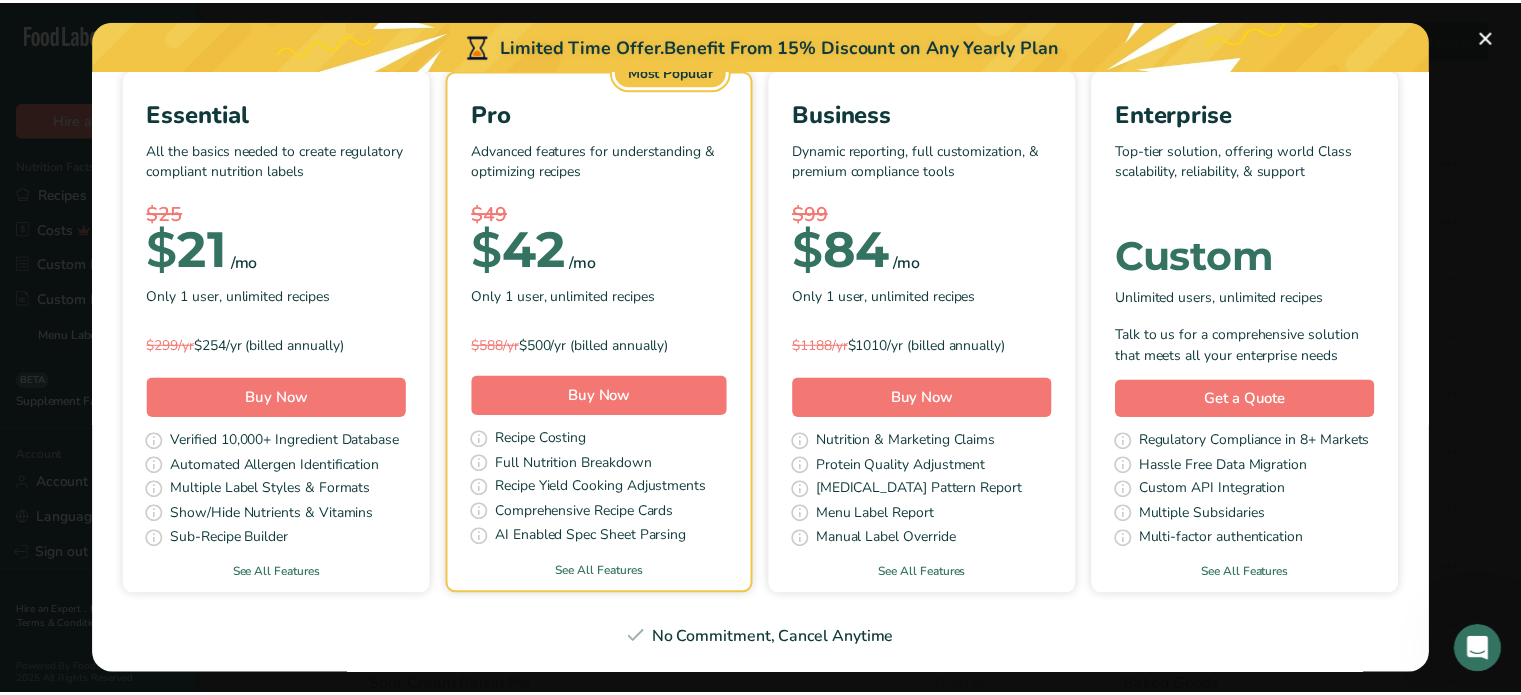scroll, scrollTop: 0, scrollLeft: 0, axis: both 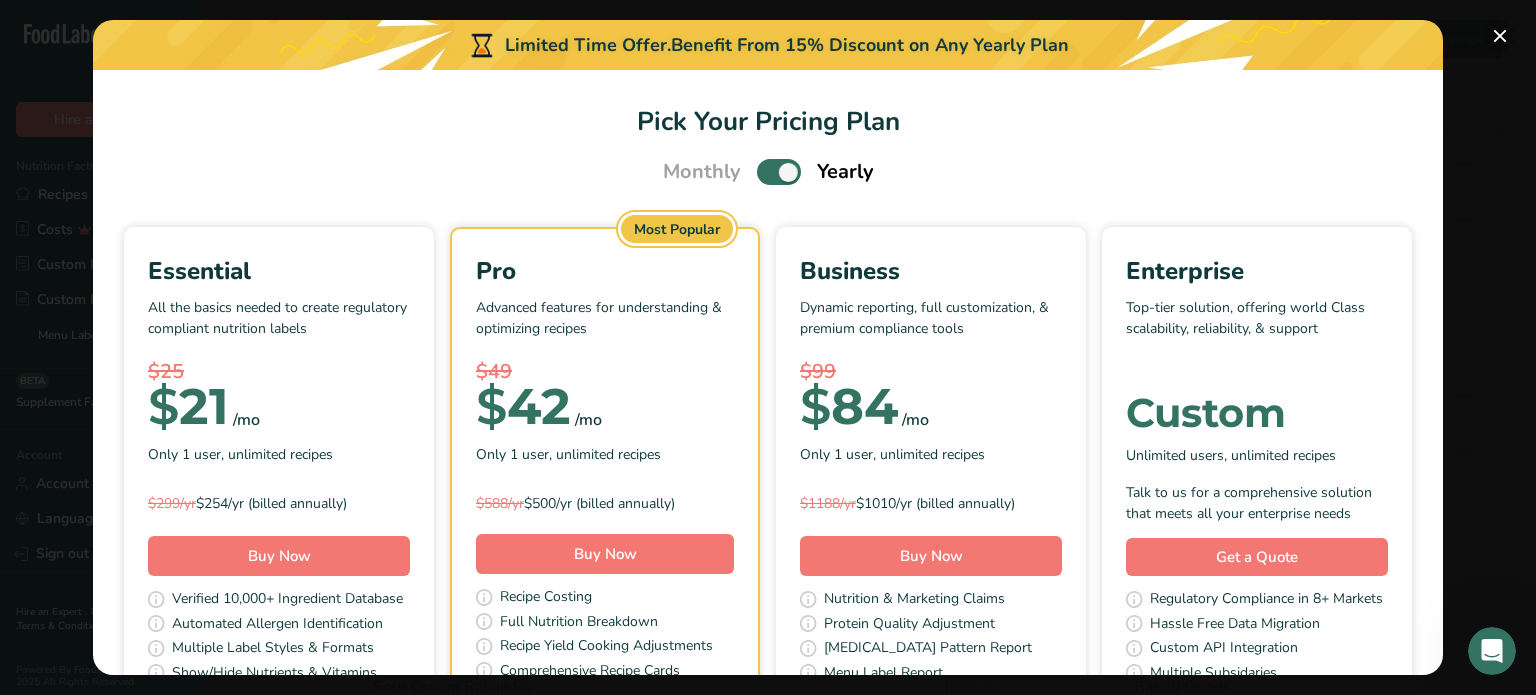 click at bounding box center (1500, 36) 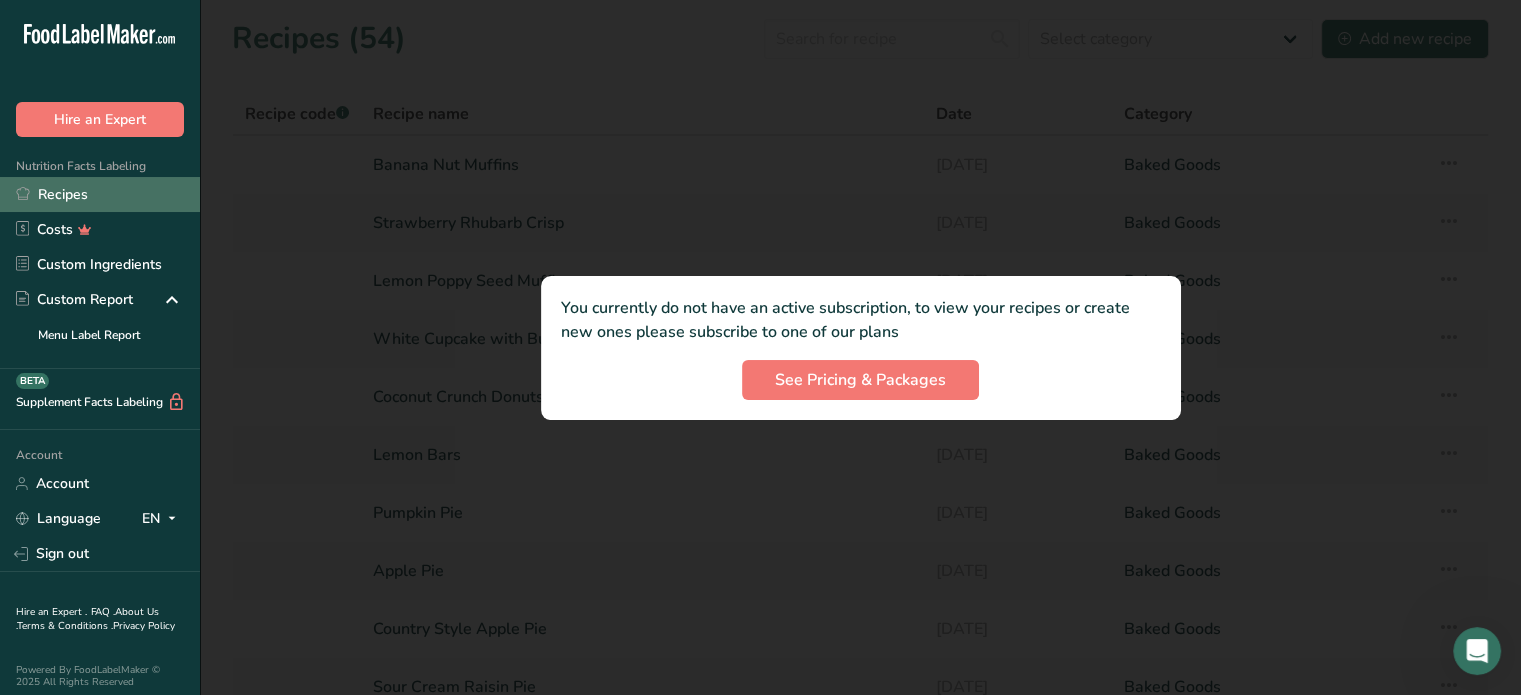 click on "Recipes" at bounding box center (100, 194) 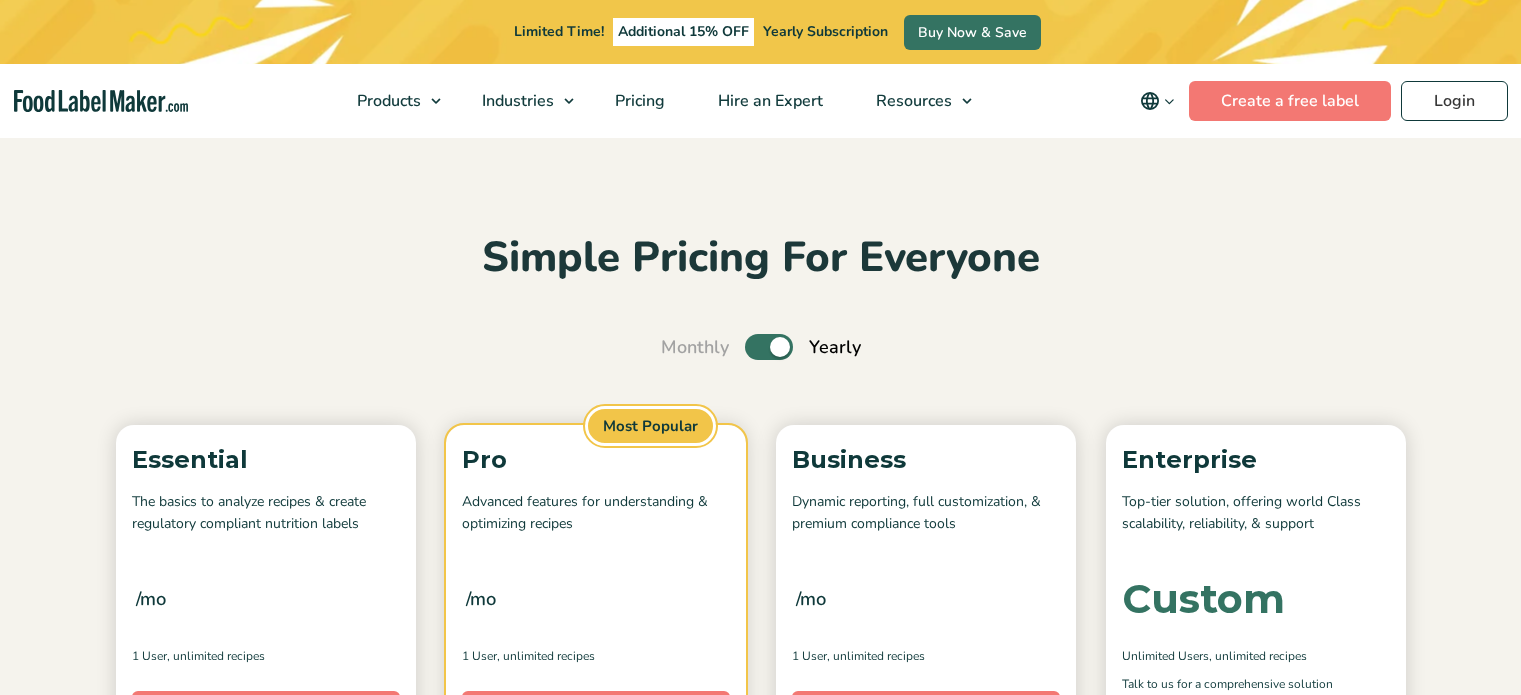 scroll, scrollTop: 1390, scrollLeft: 0, axis: vertical 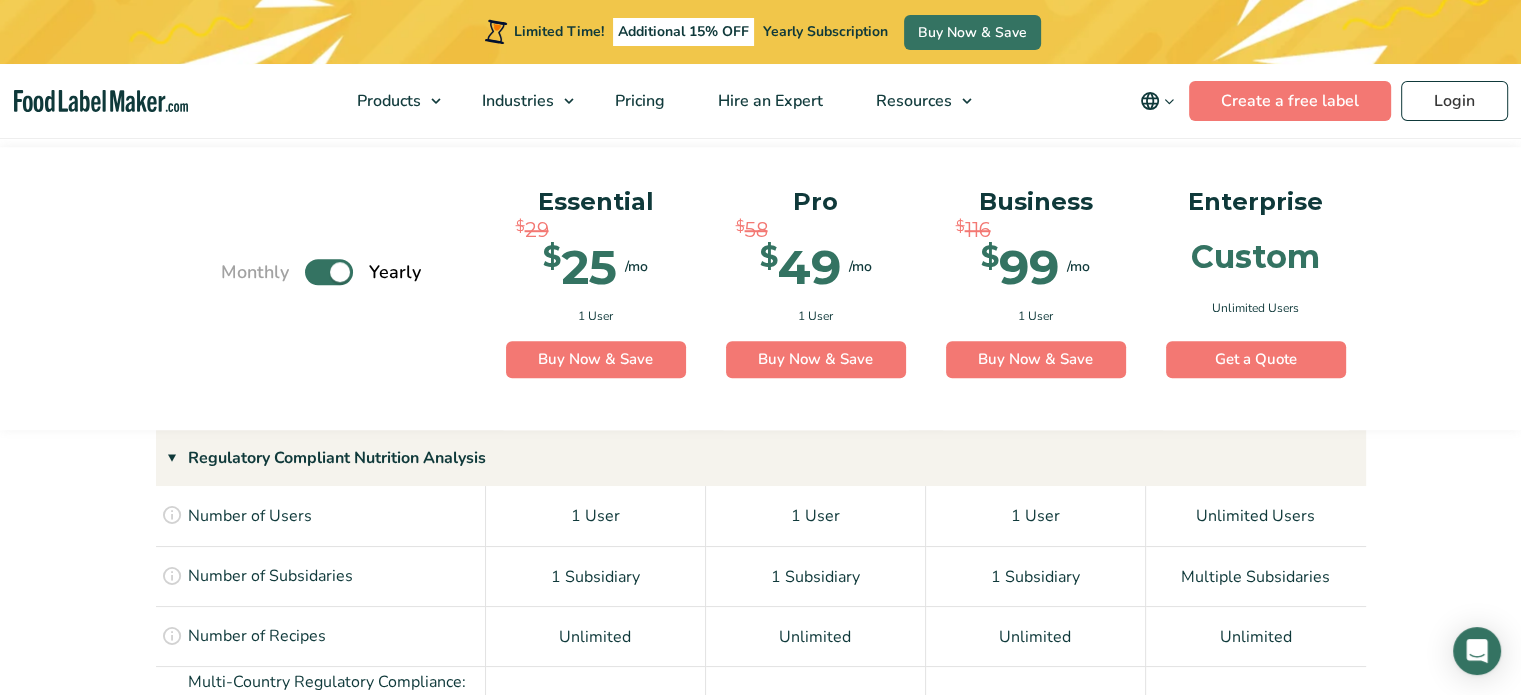 click on "Toggle" at bounding box center (329, 272) 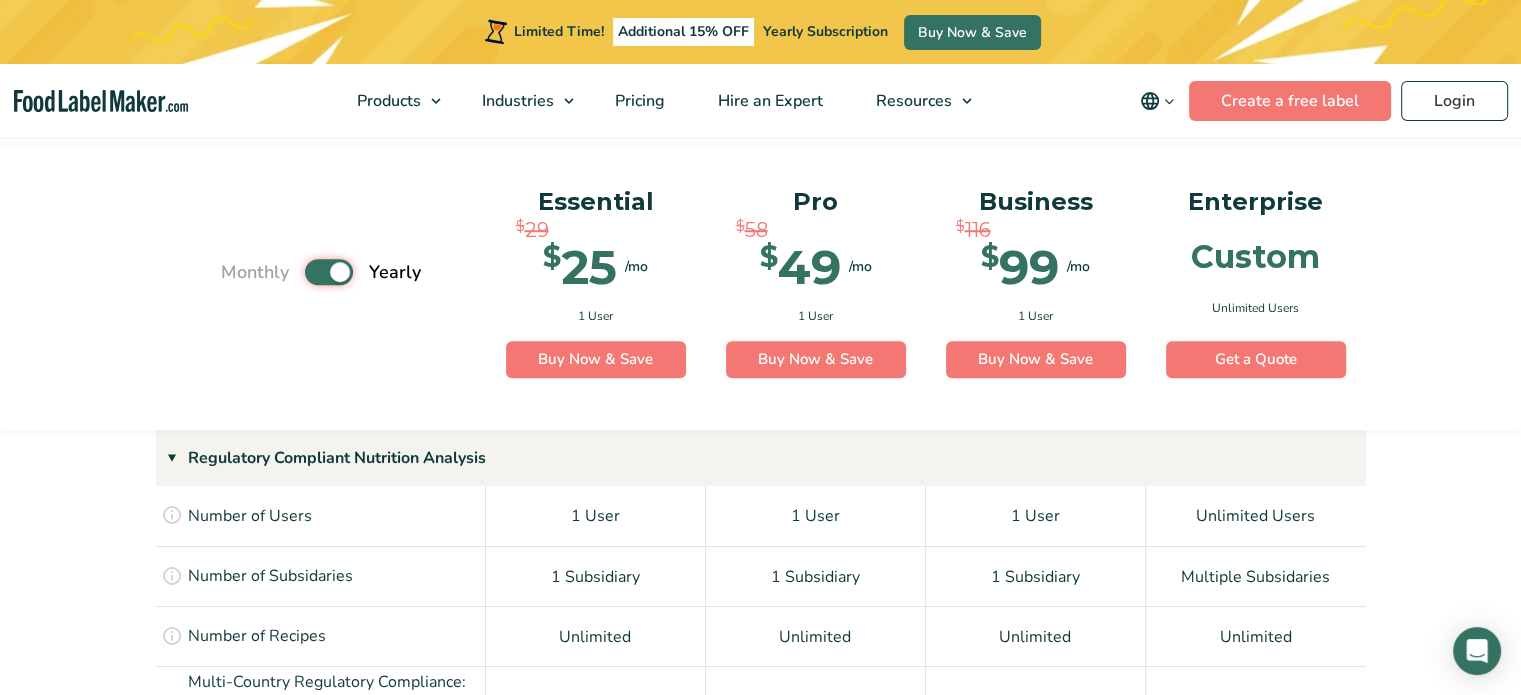 click on "Toggle" at bounding box center [231, 272] 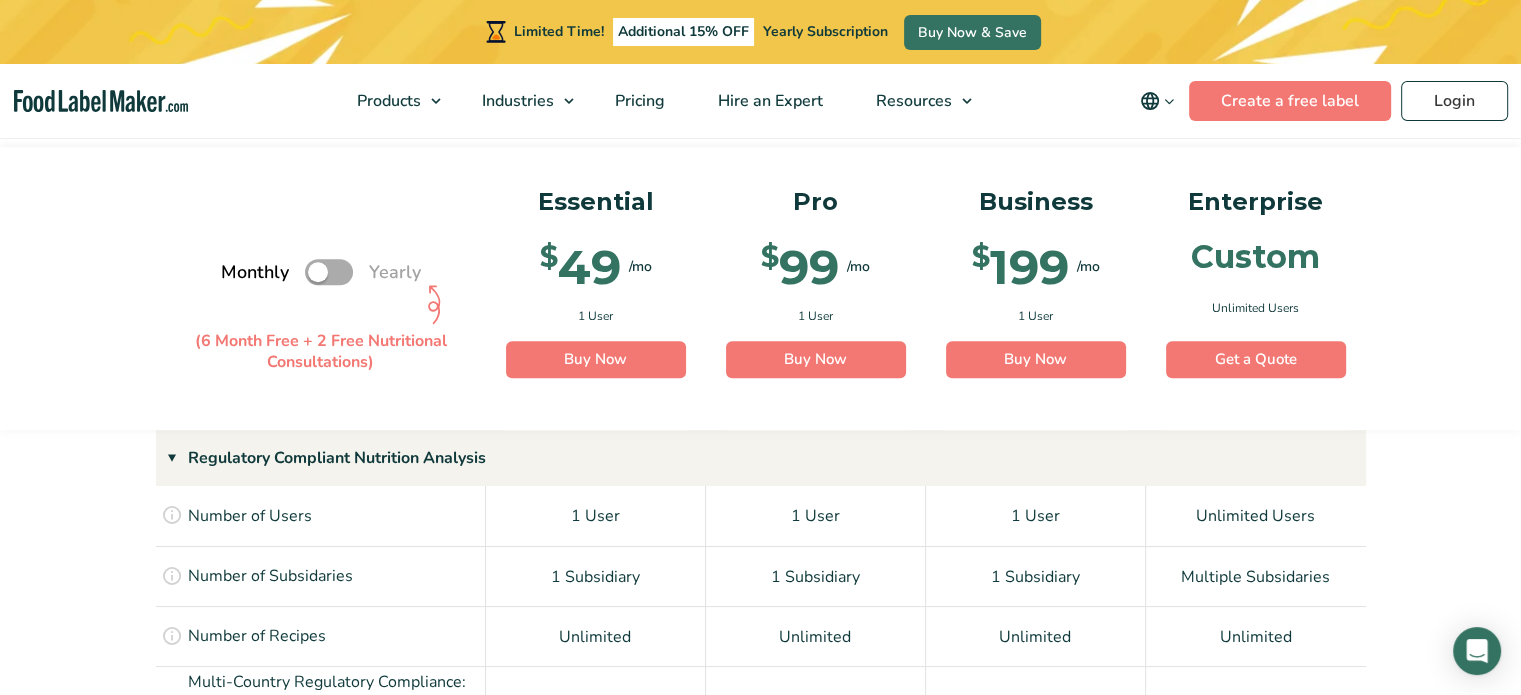 click on "Toggle" at bounding box center [329, 272] 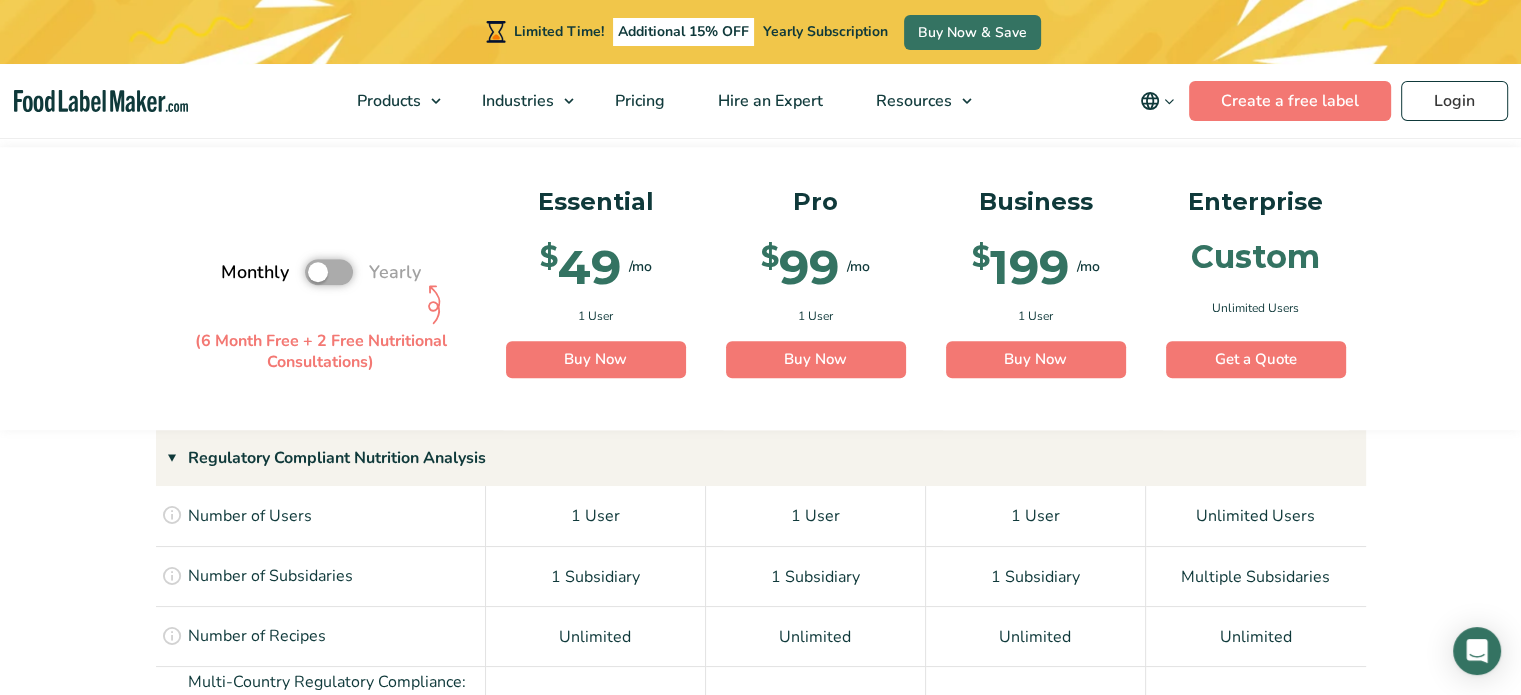click on "Toggle" at bounding box center [231, 272] 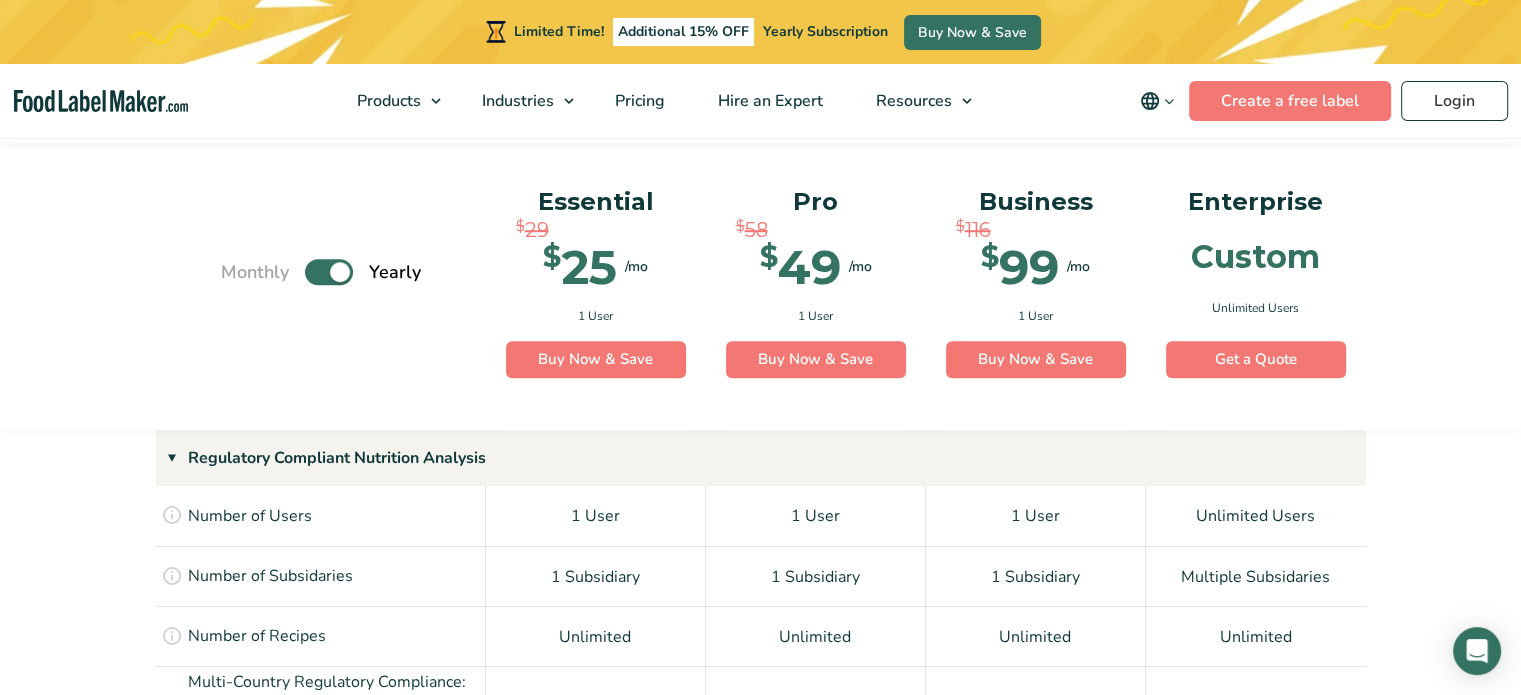 click on "Toggle" at bounding box center [329, 272] 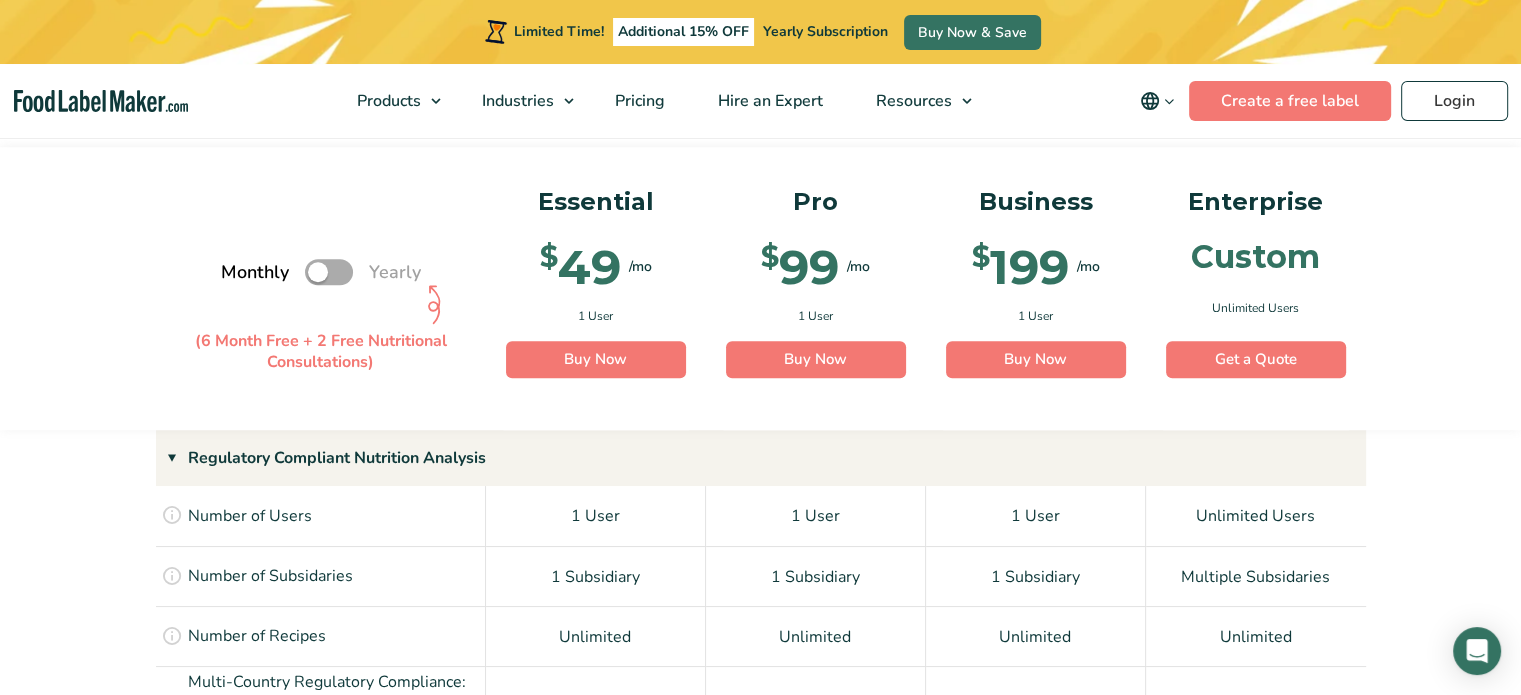 click on "Toggle" at bounding box center (329, 272) 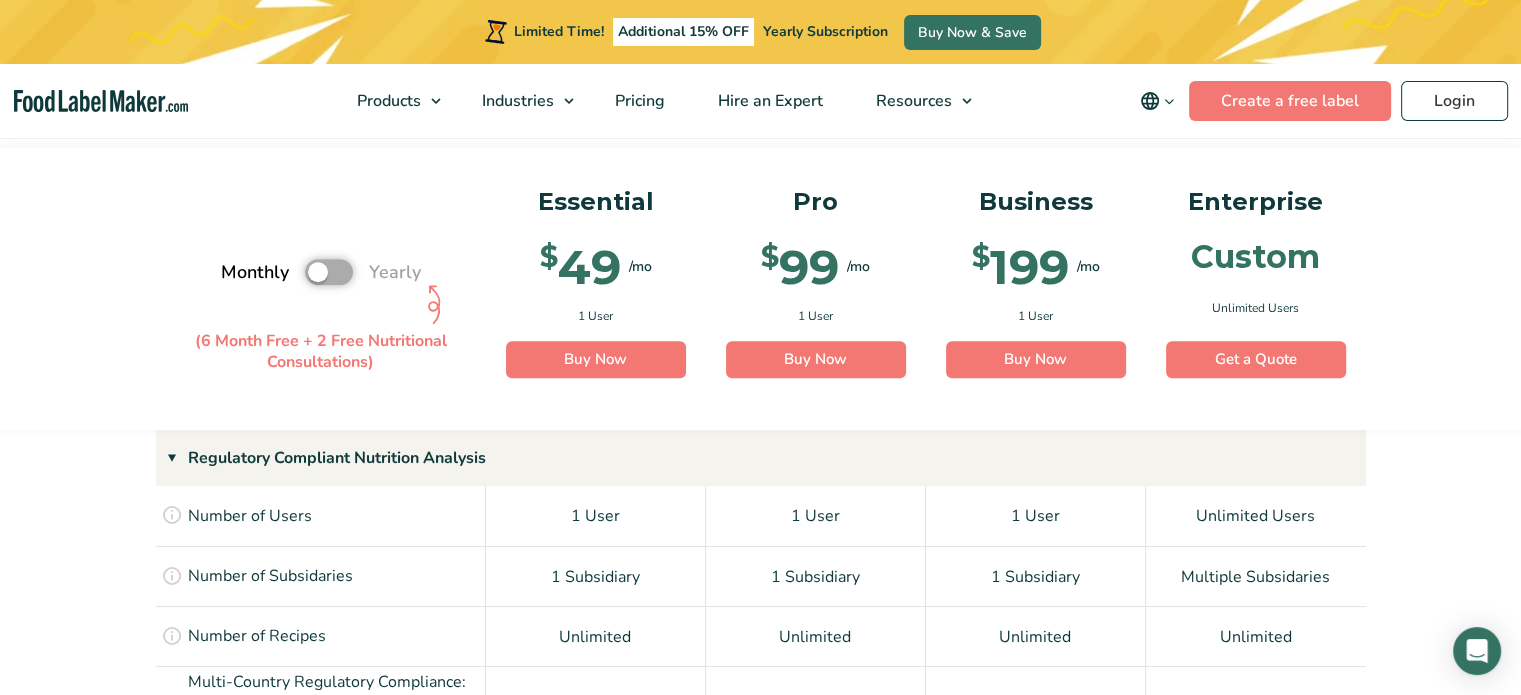 click on "Toggle" at bounding box center [231, 272] 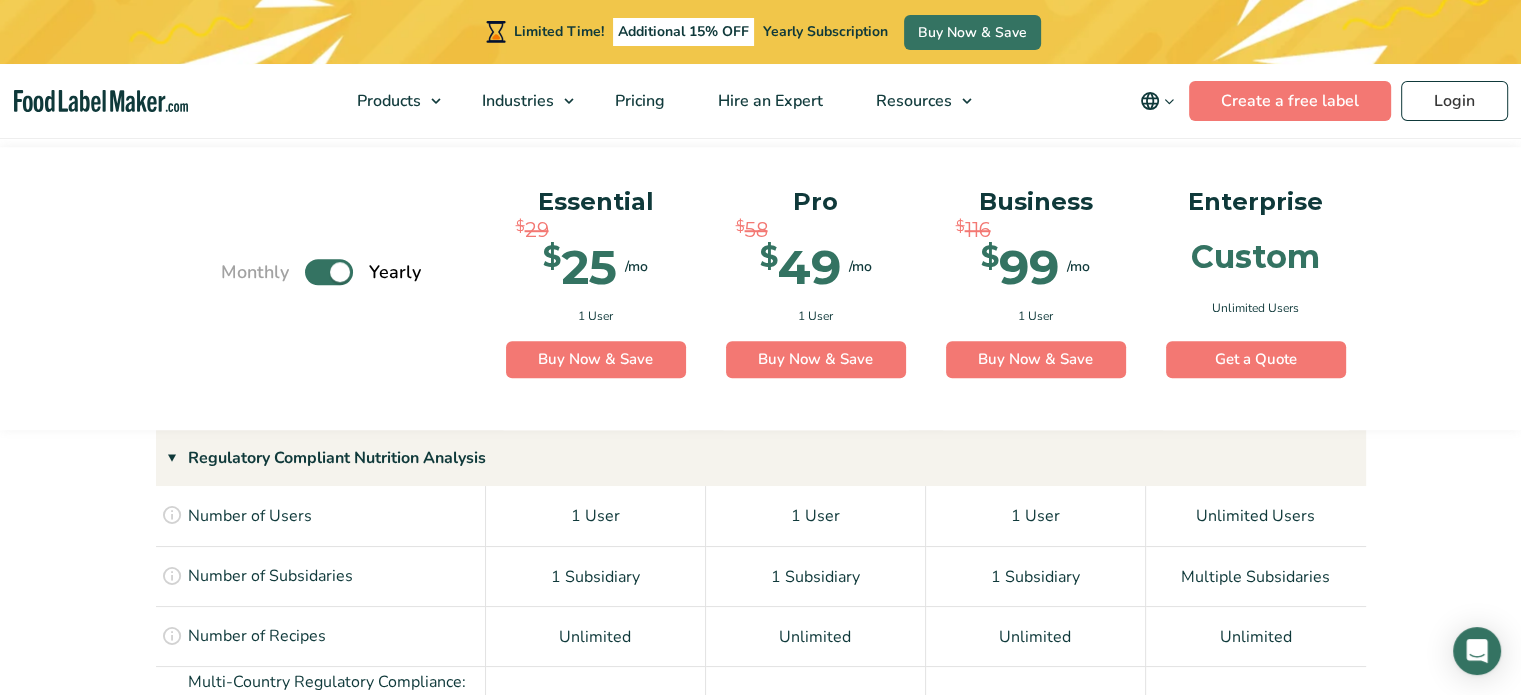 click on "Toggle" at bounding box center [329, 272] 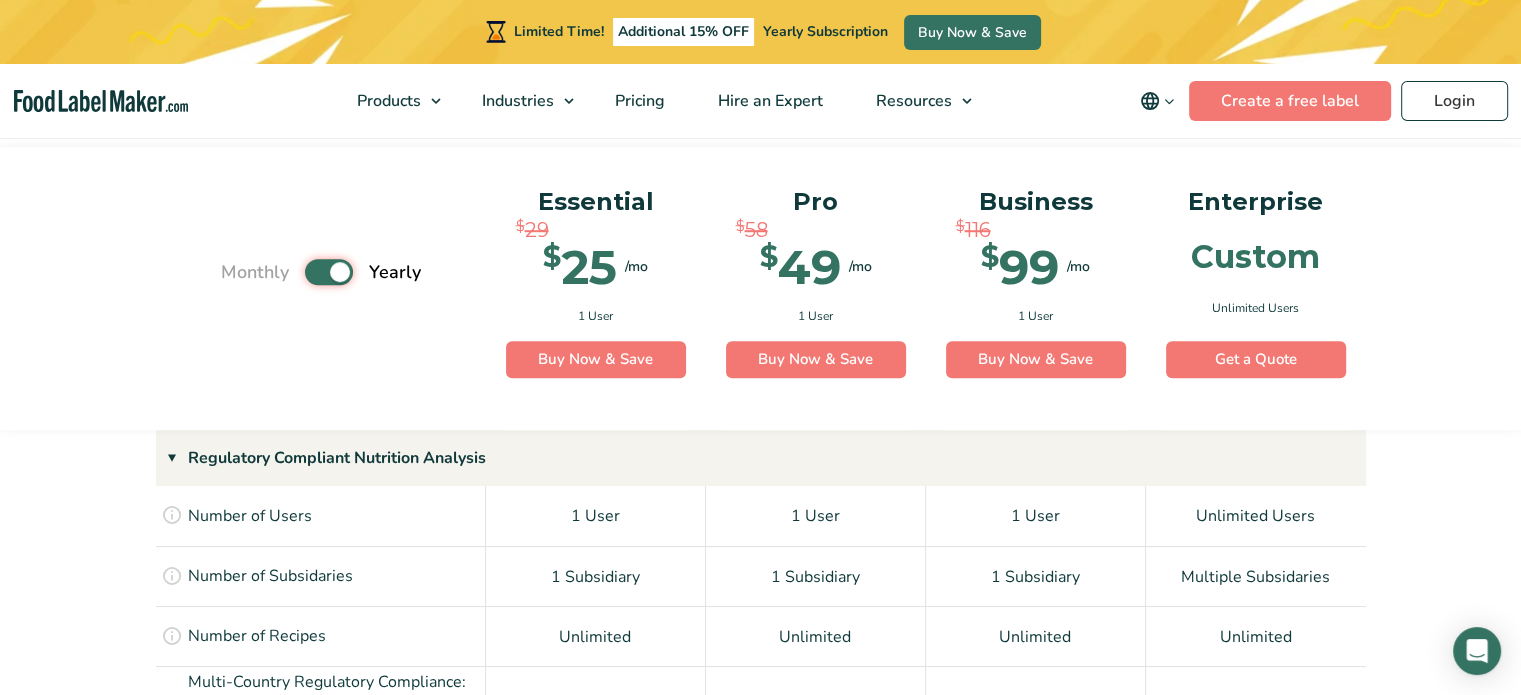 click on "Toggle" at bounding box center (231, 272) 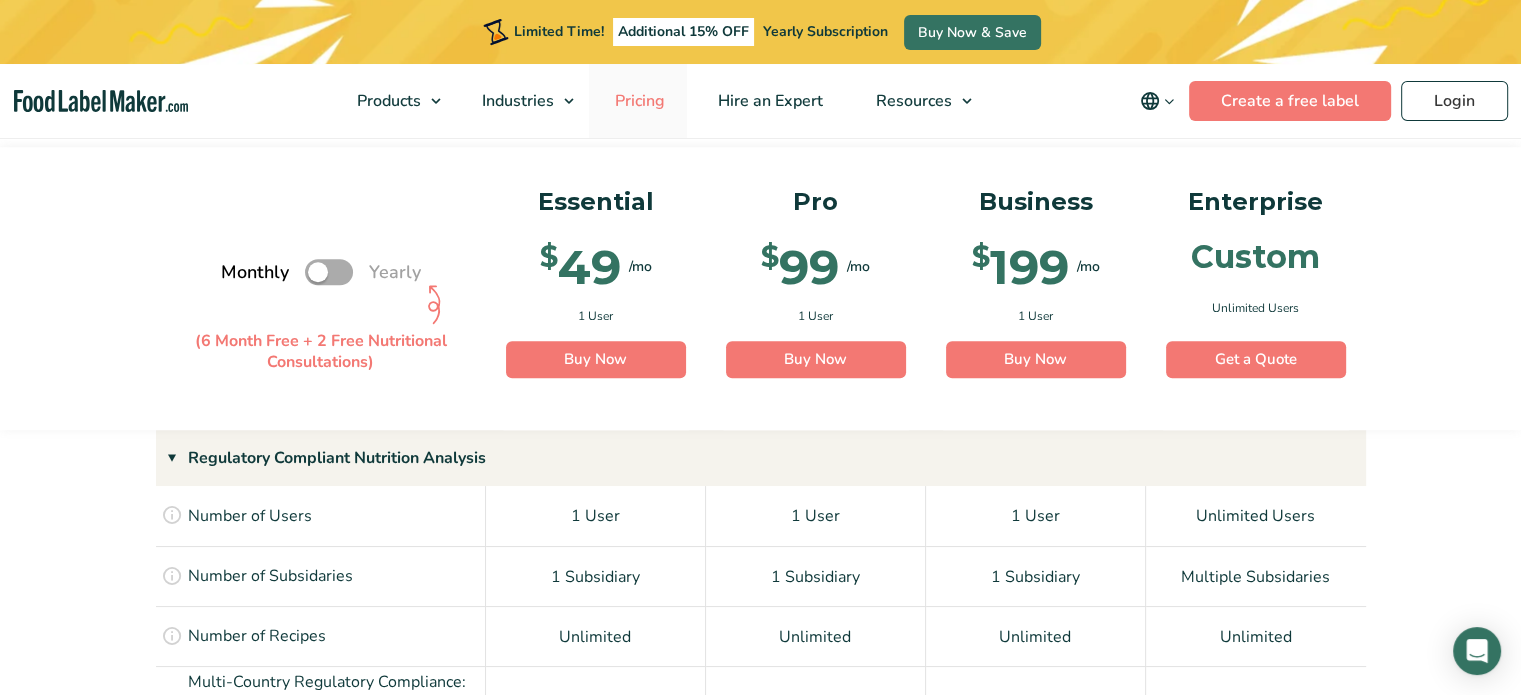 click on "Pricing" at bounding box center [638, 101] 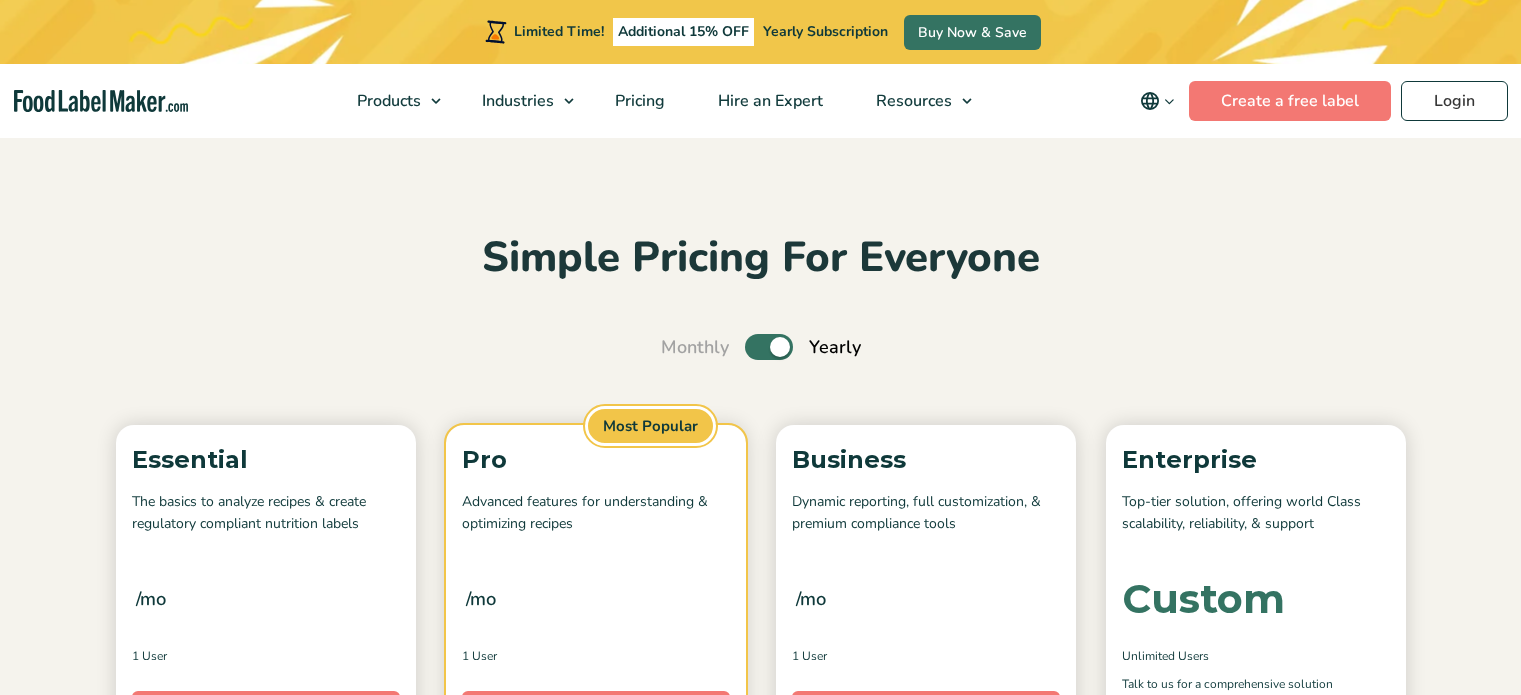 scroll, scrollTop: 0, scrollLeft: 0, axis: both 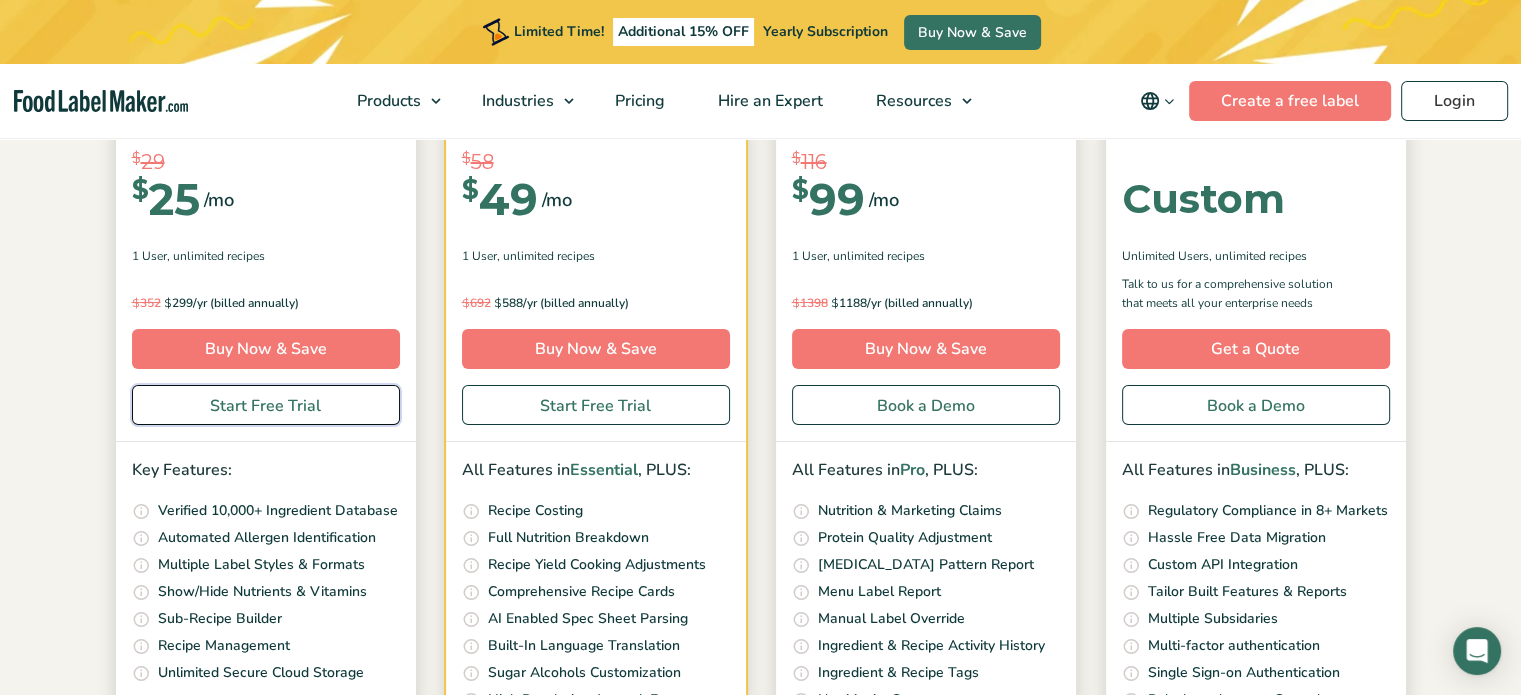 click on "Start Free Trial" at bounding box center (266, 405) 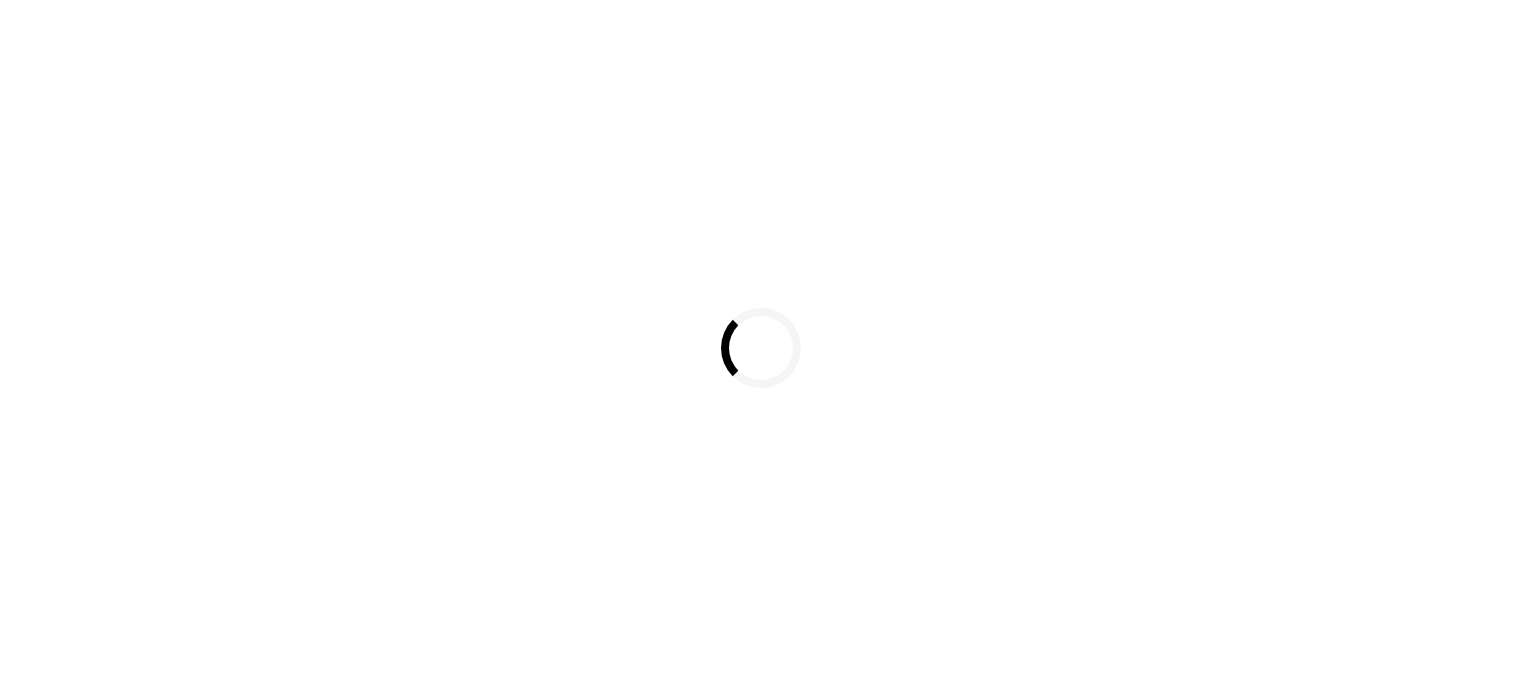 scroll, scrollTop: 0, scrollLeft: 0, axis: both 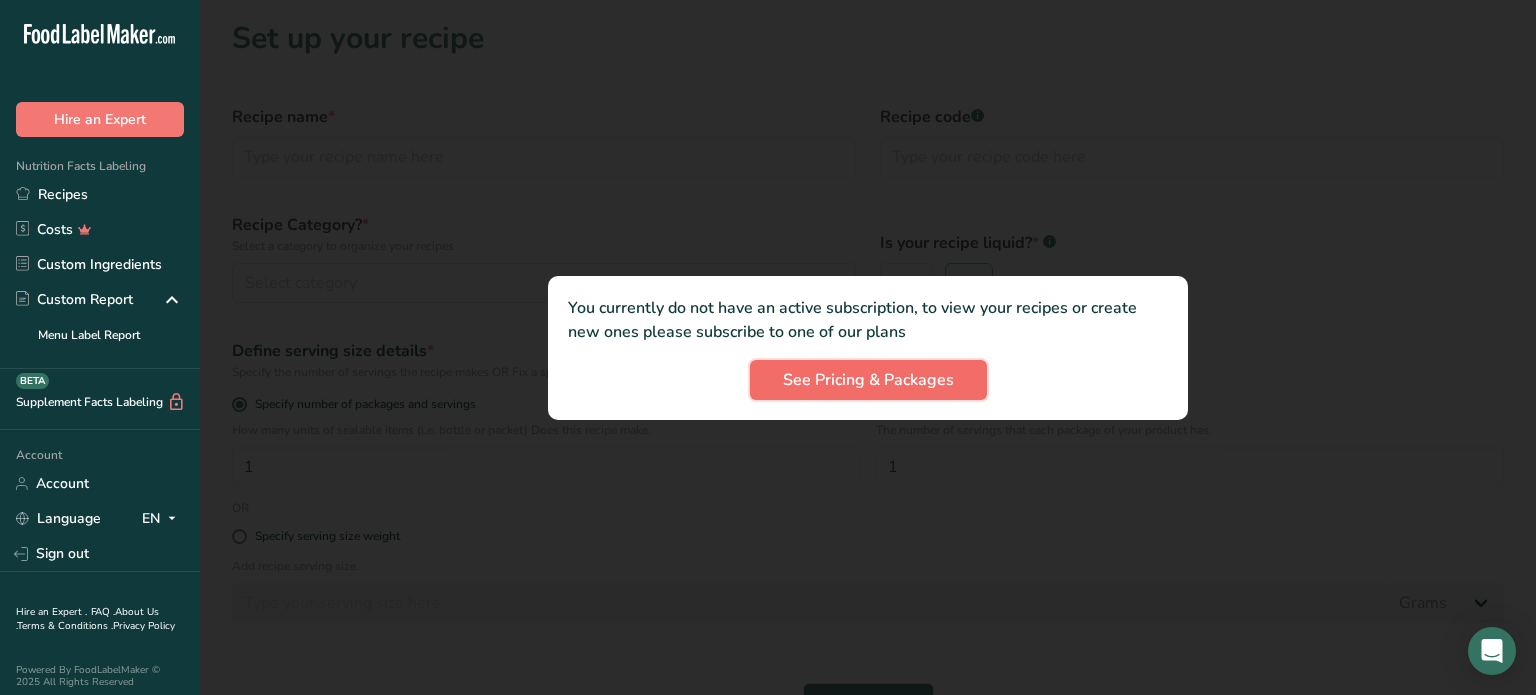 click on "See Pricing & Packages" at bounding box center [868, 380] 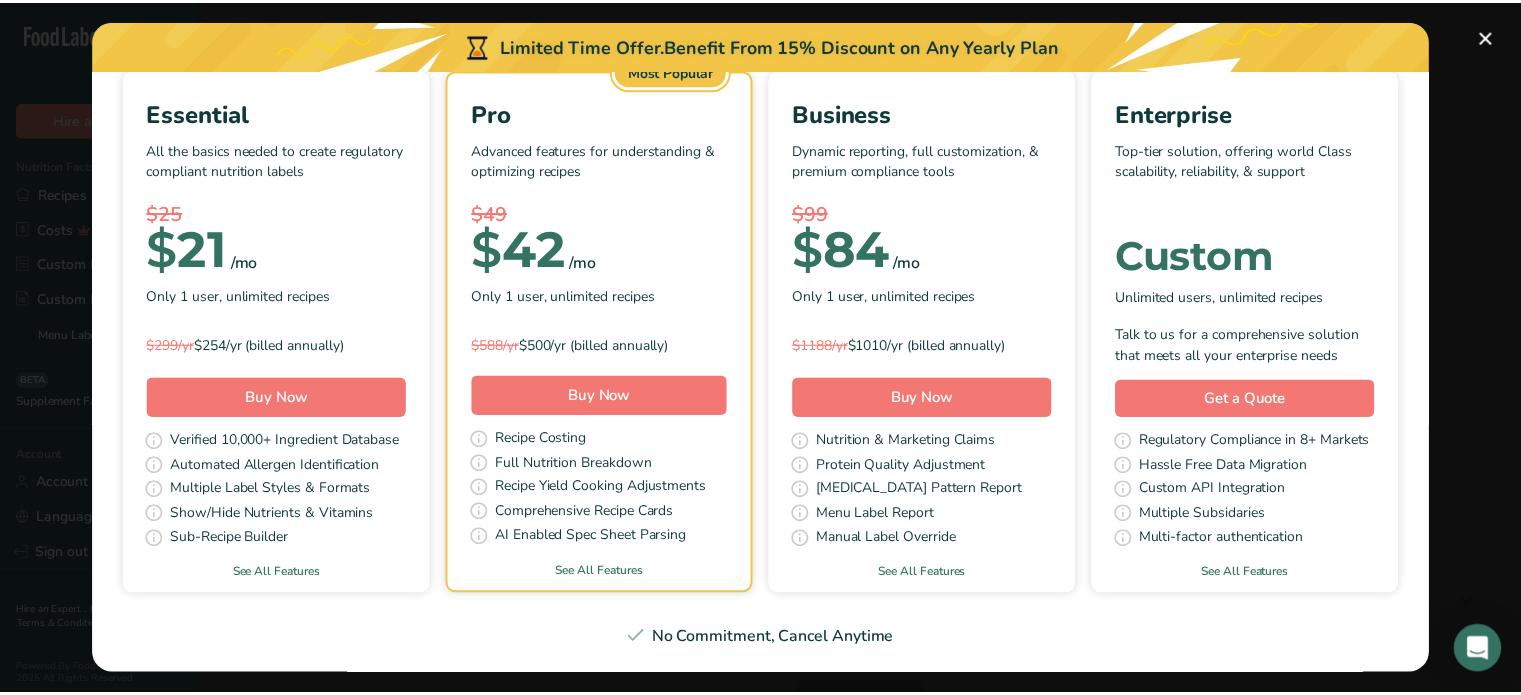 scroll, scrollTop: 200, scrollLeft: 0, axis: vertical 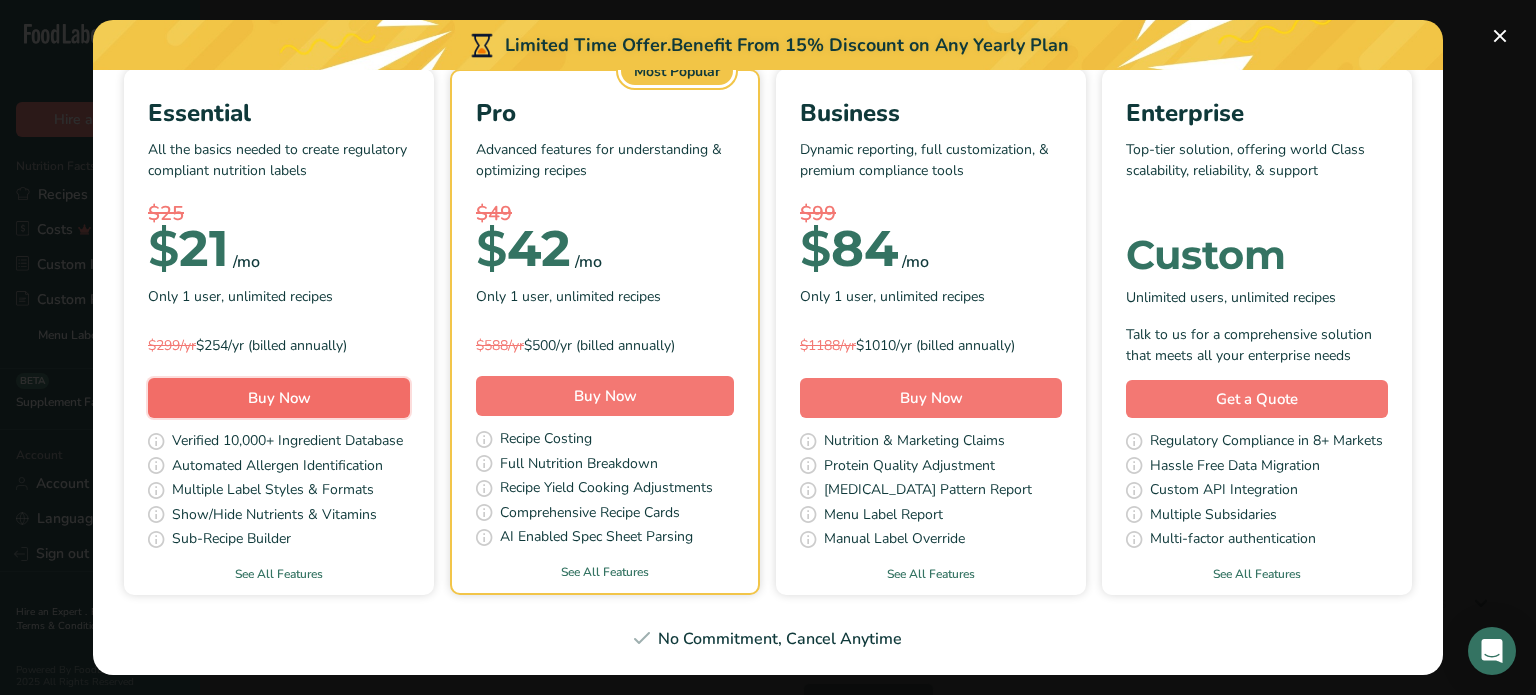 click on "Buy Now" at bounding box center (279, 398) 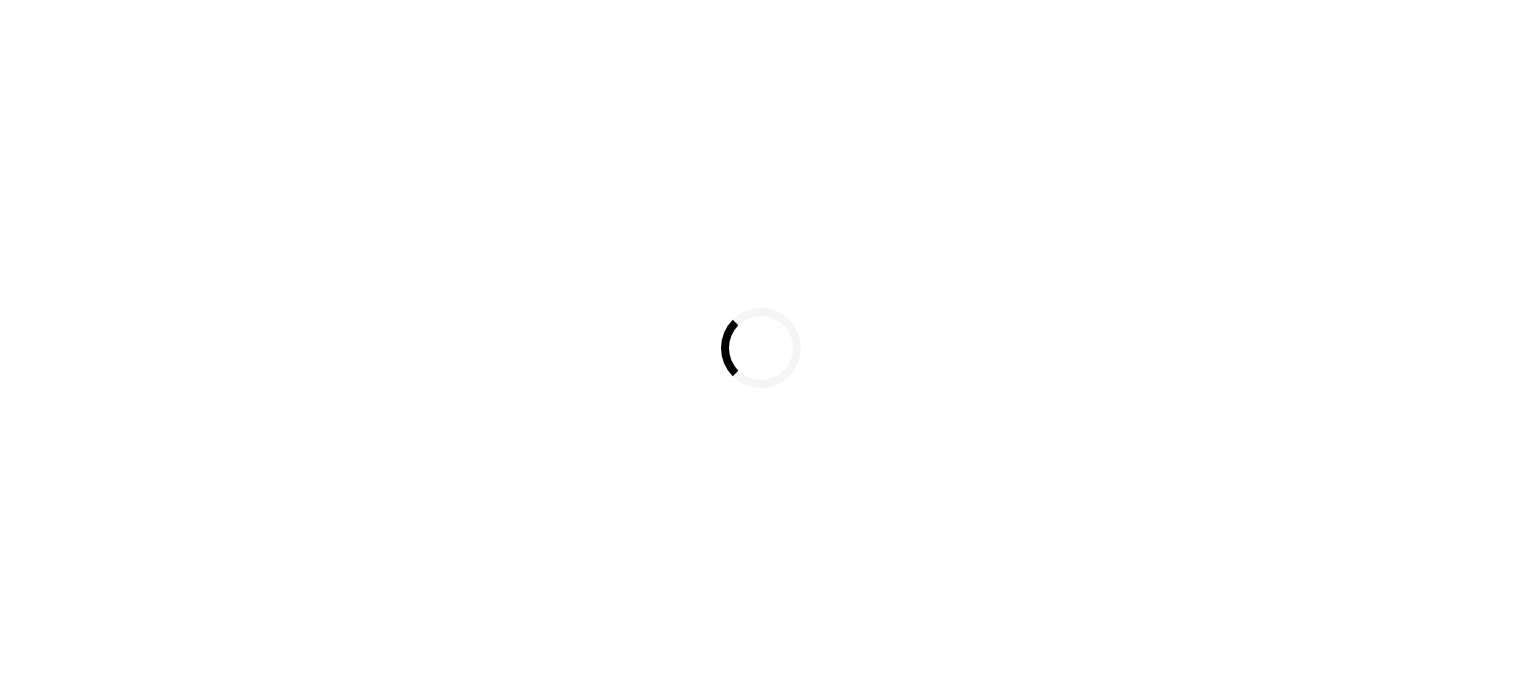 scroll, scrollTop: 0, scrollLeft: 0, axis: both 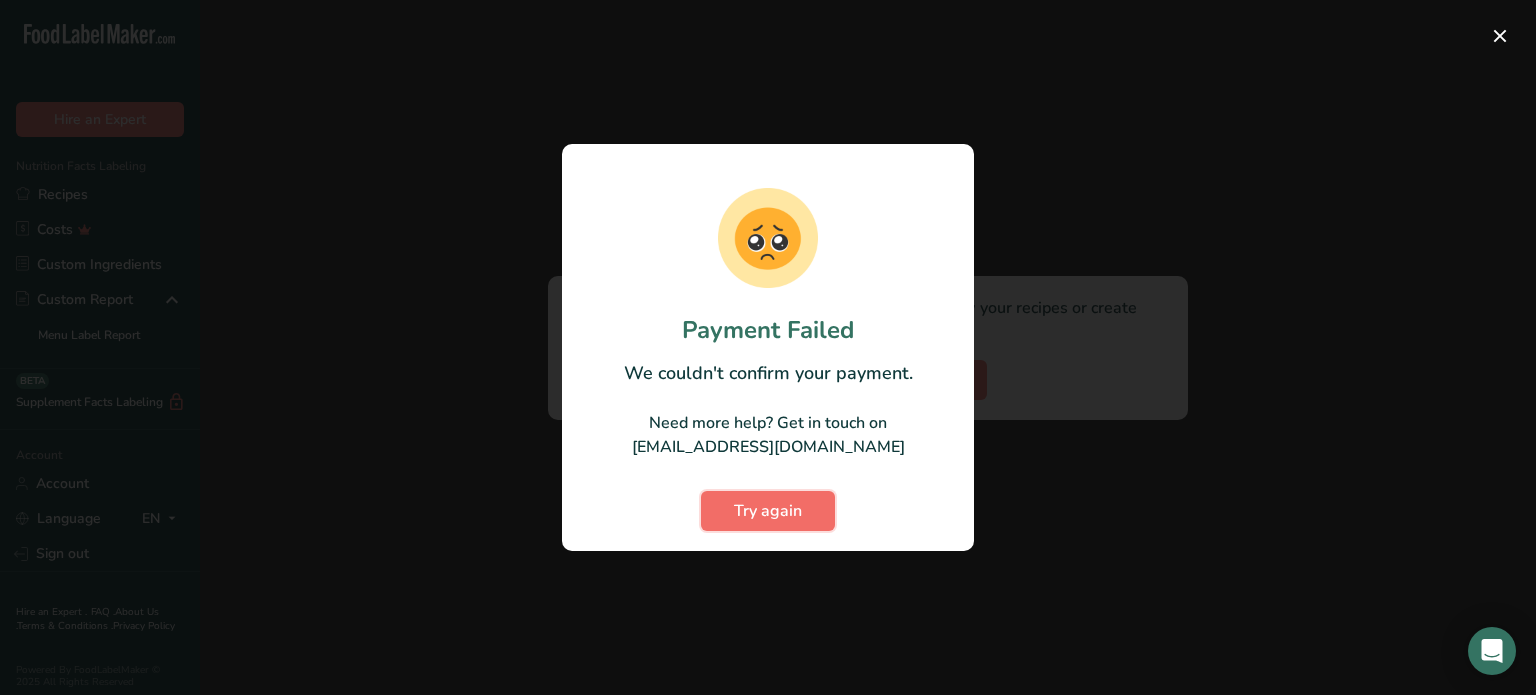 click on "Try again" at bounding box center (768, 511) 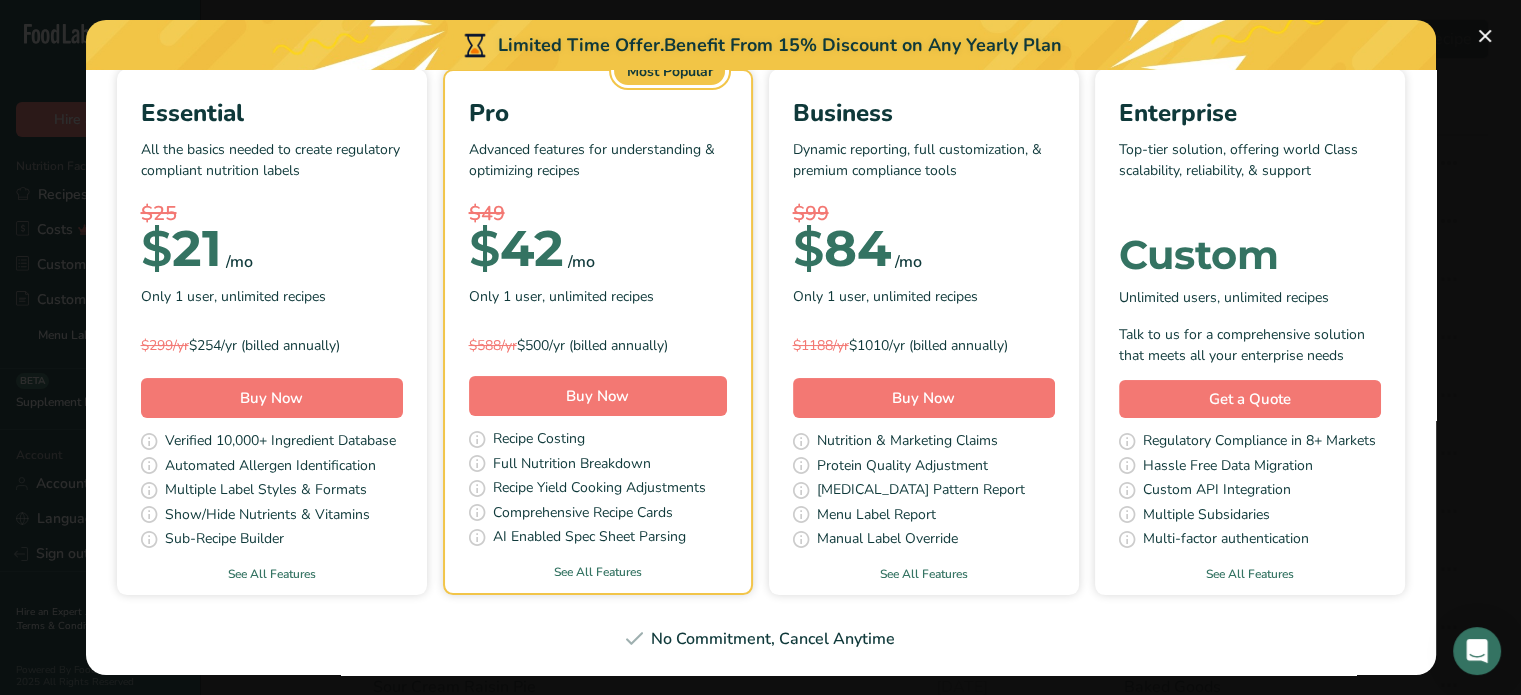 scroll, scrollTop: 200, scrollLeft: 0, axis: vertical 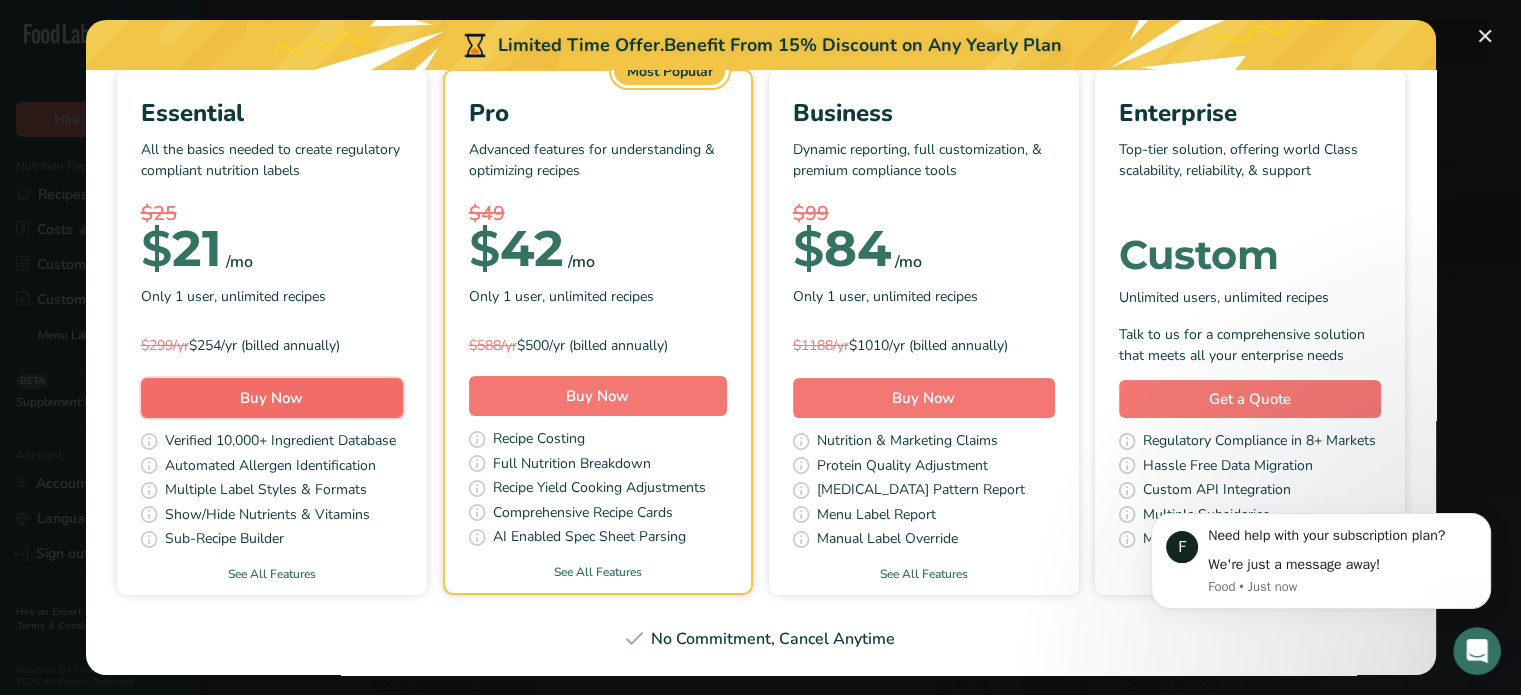 click on "Buy Now" at bounding box center [272, 398] 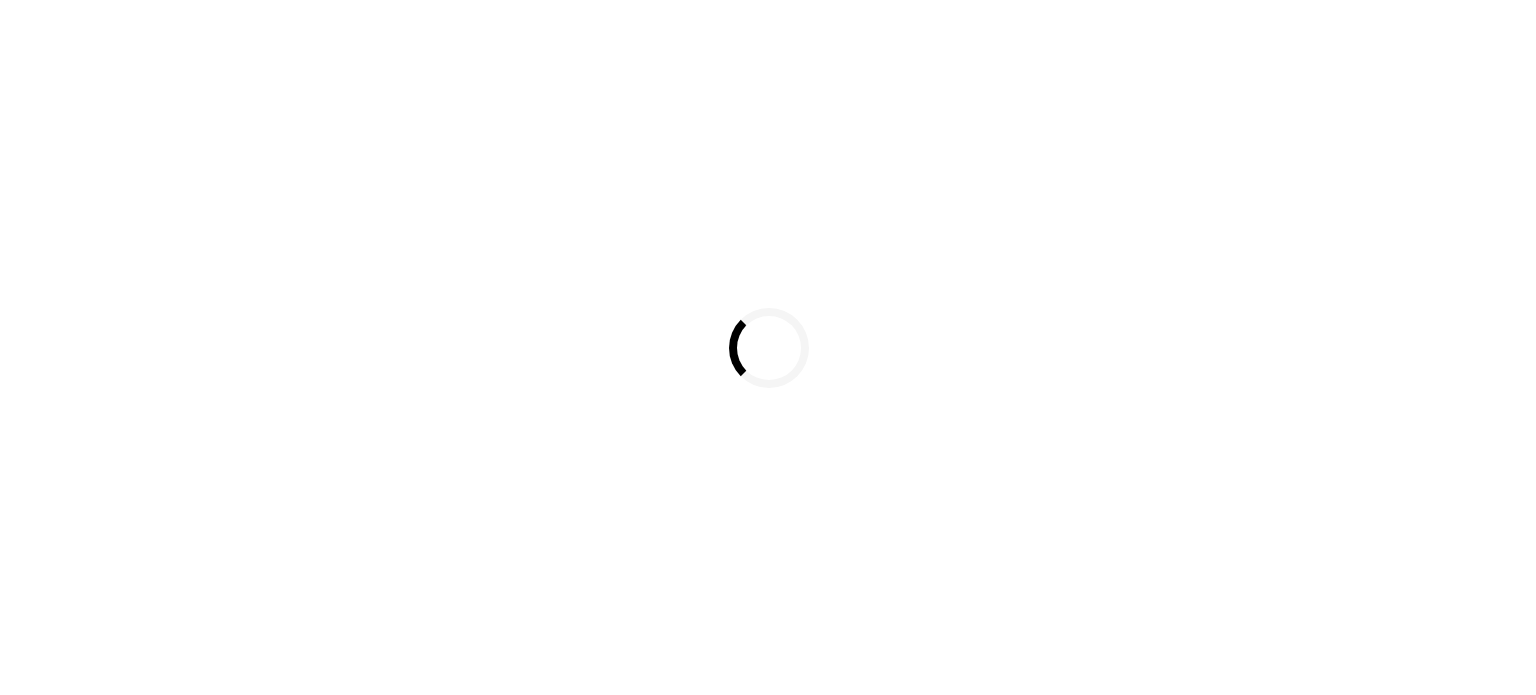 scroll, scrollTop: 0, scrollLeft: 0, axis: both 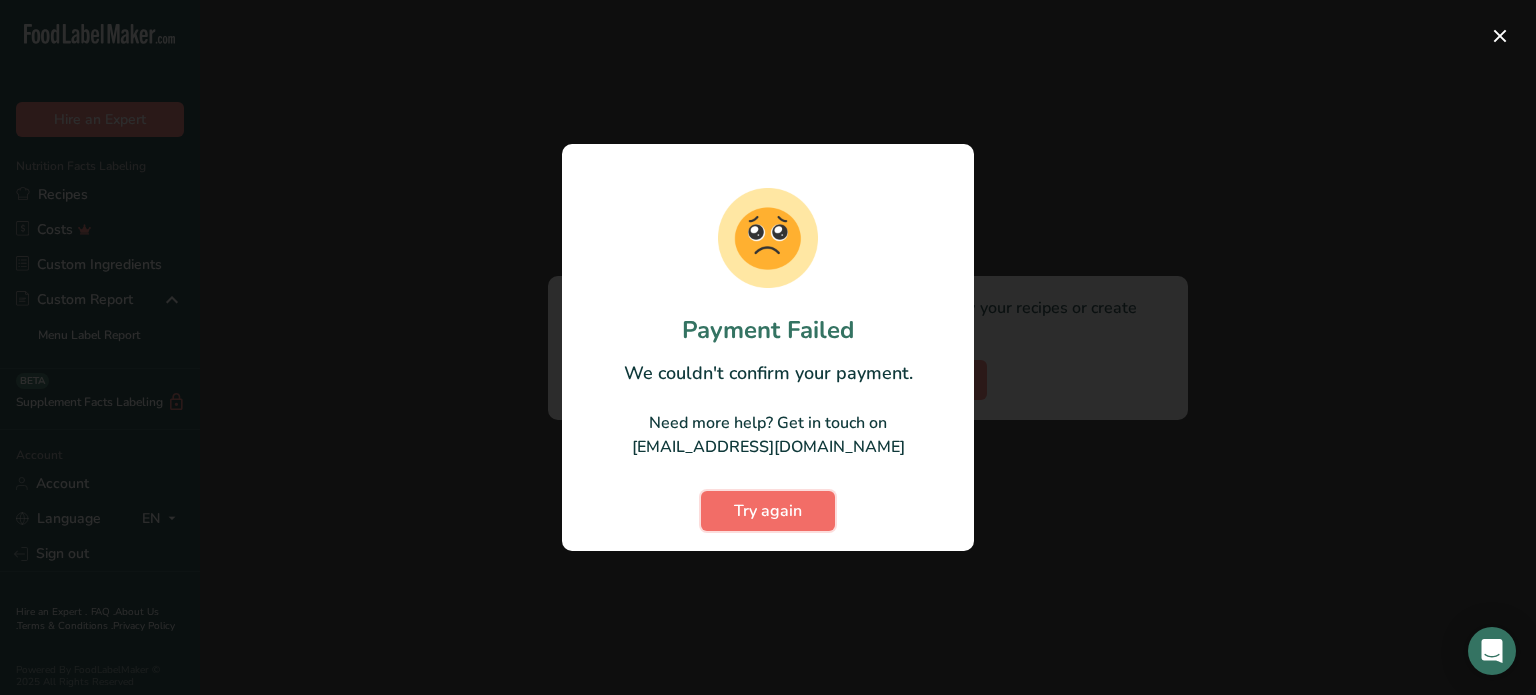 click on "Try again" at bounding box center [768, 511] 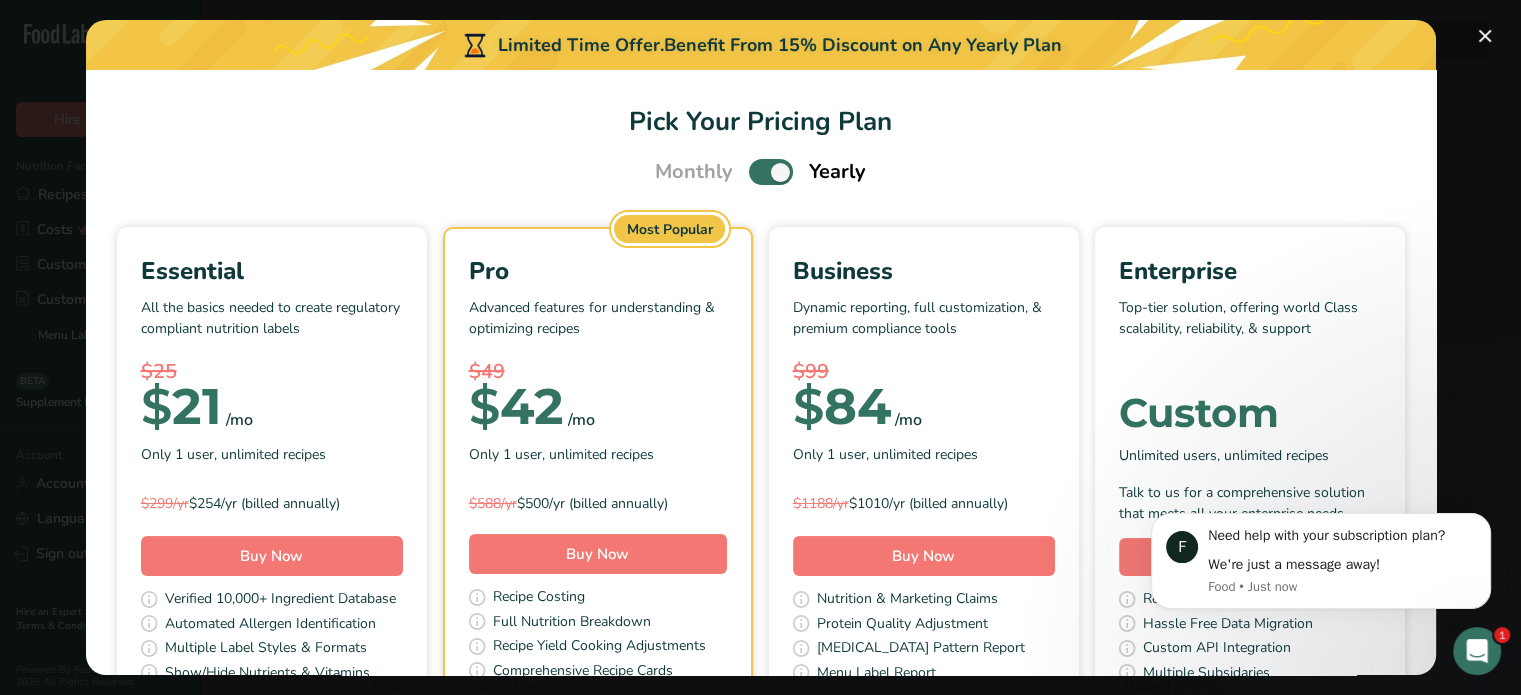 scroll, scrollTop: 0, scrollLeft: 0, axis: both 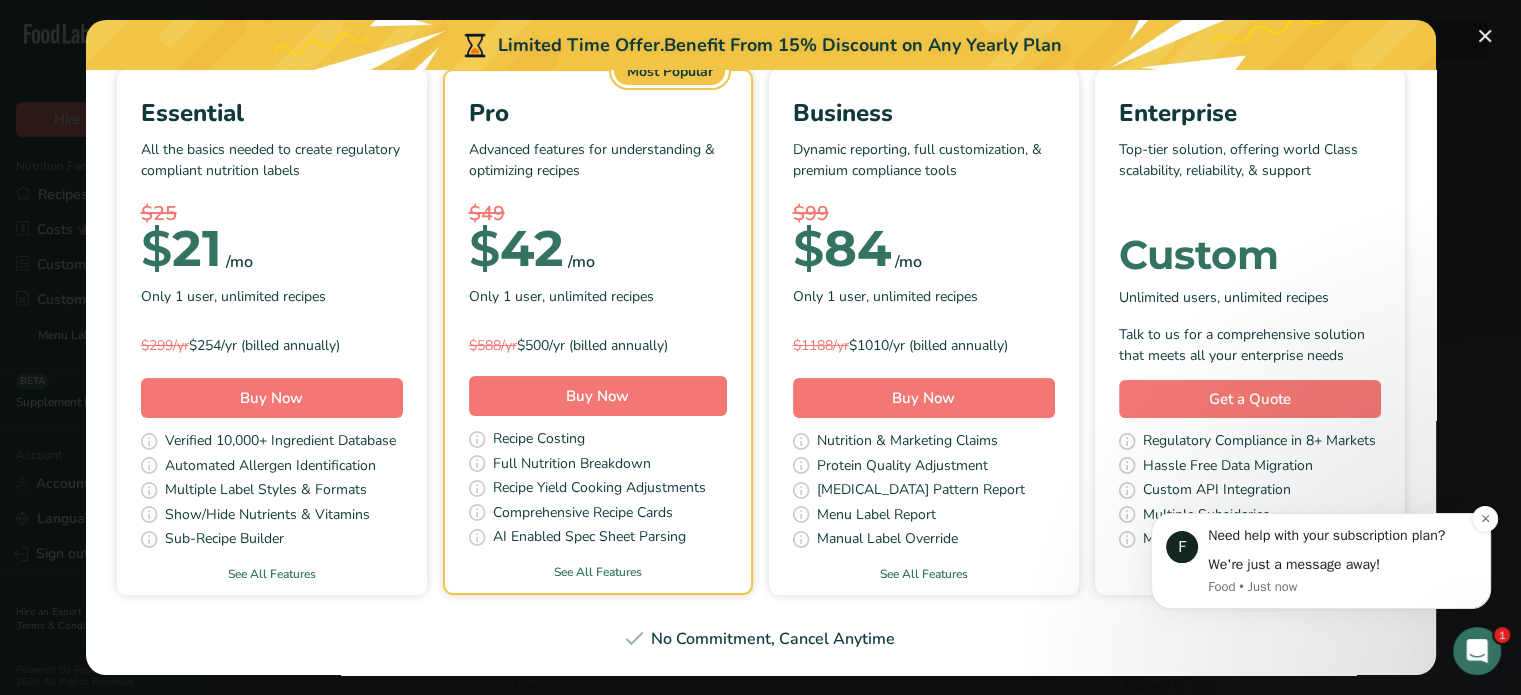 click on "Food • Just now" at bounding box center [1342, 587] 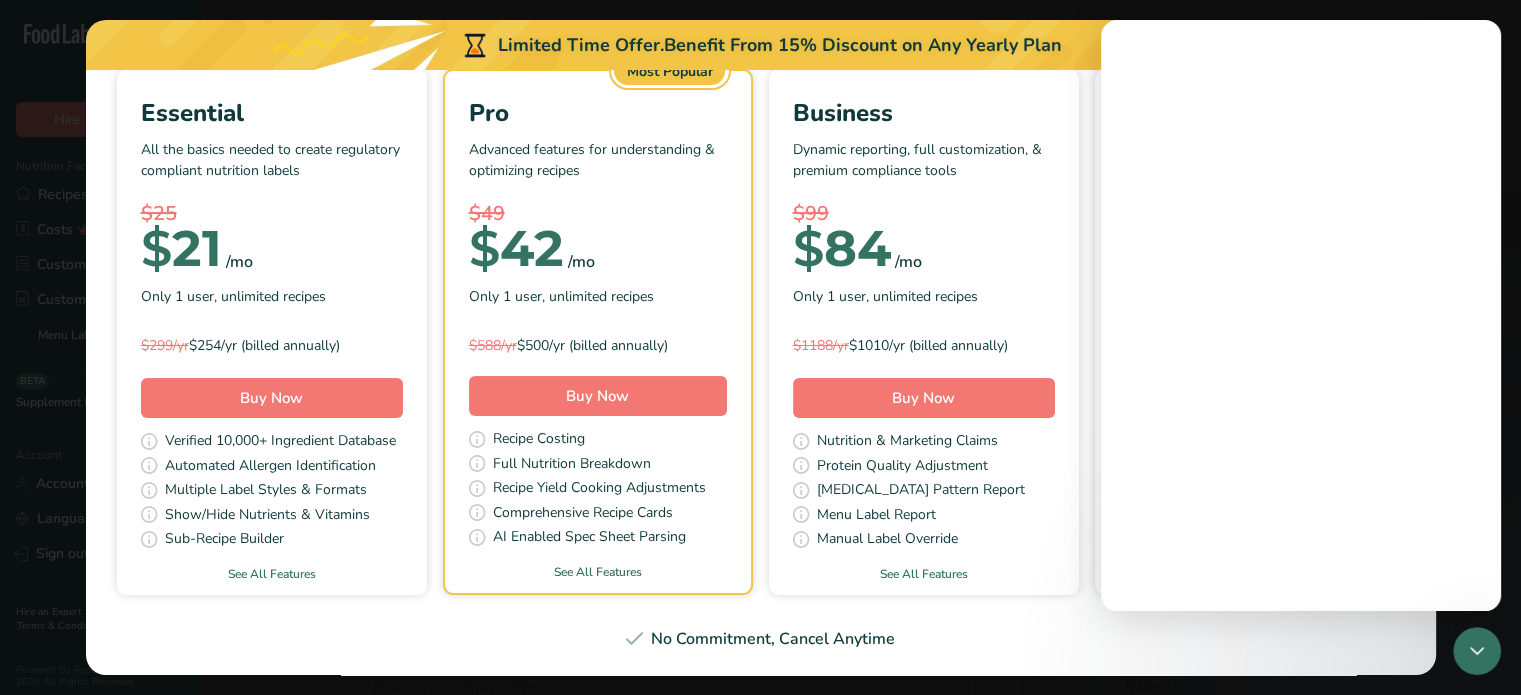 scroll, scrollTop: 0, scrollLeft: 0, axis: both 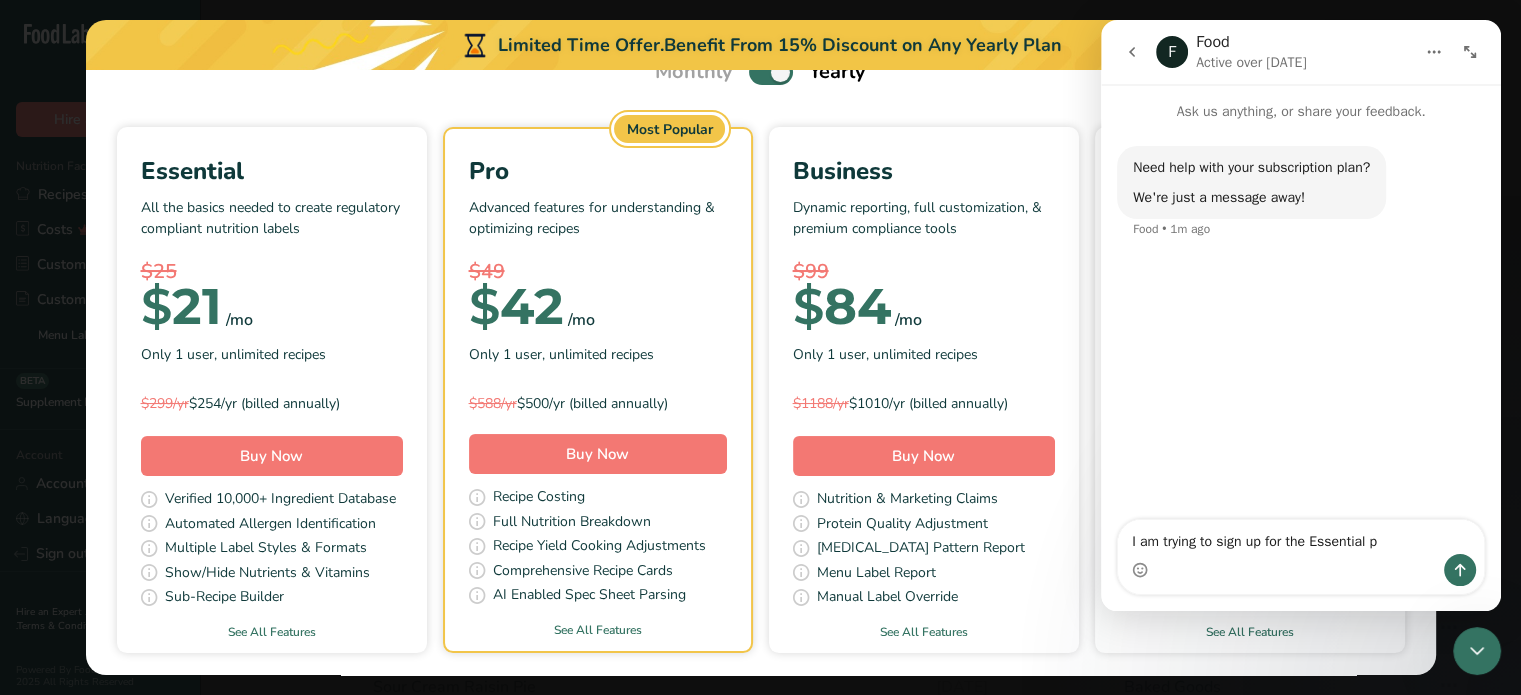 click on "I am trying to sign up for the Essential p" at bounding box center (1301, 537) 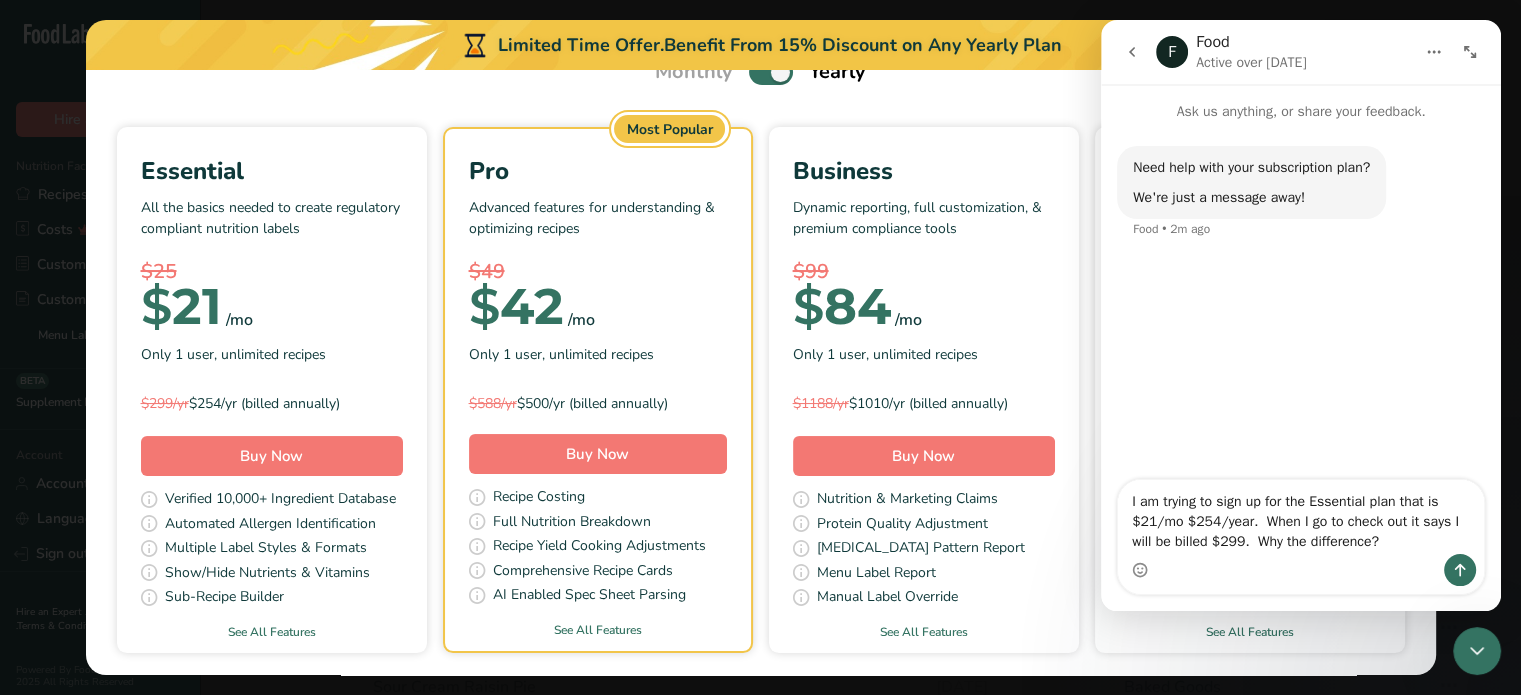 type on "I am trying to sign up for the Essential plan that is $21/mo $254/year.  When I go to check out it says I will be billed $299.  Why the difference?" 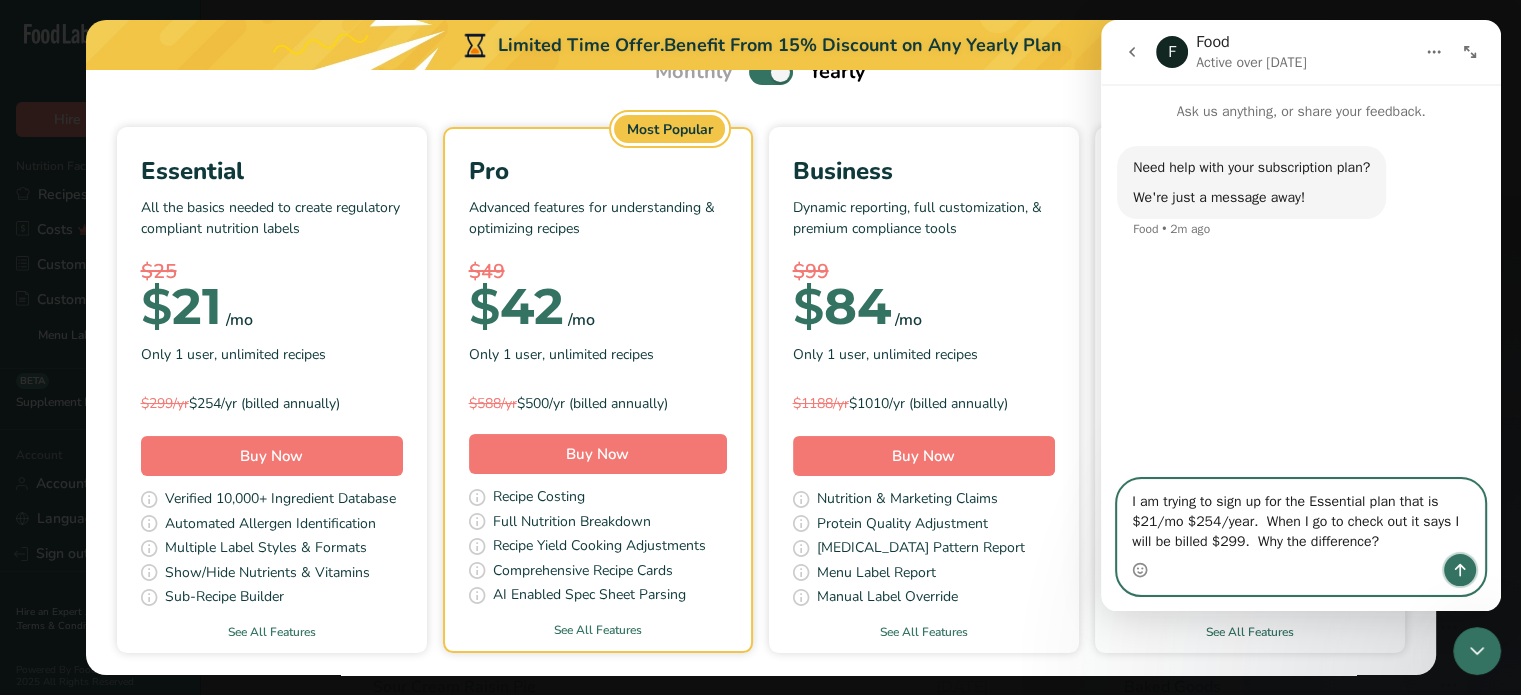 click at bounding box center [1460, 570] 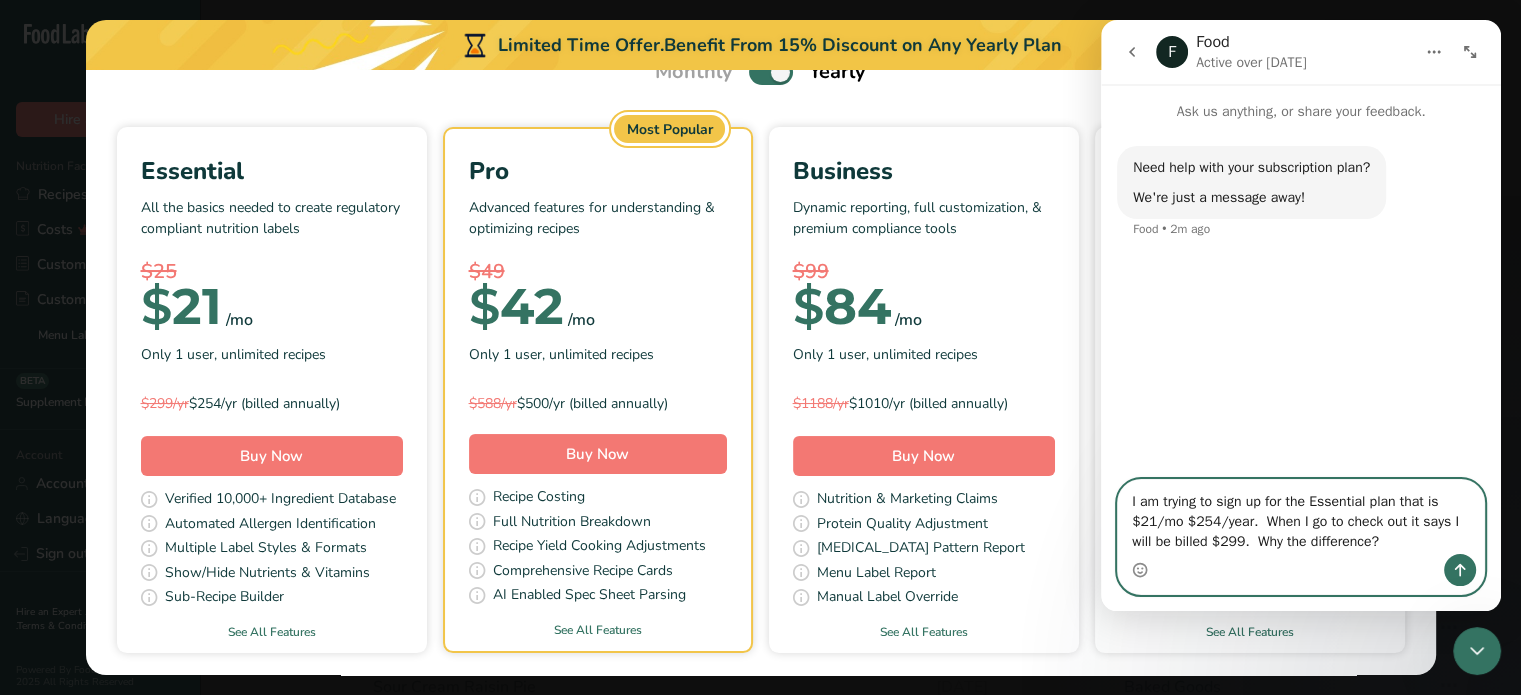 type 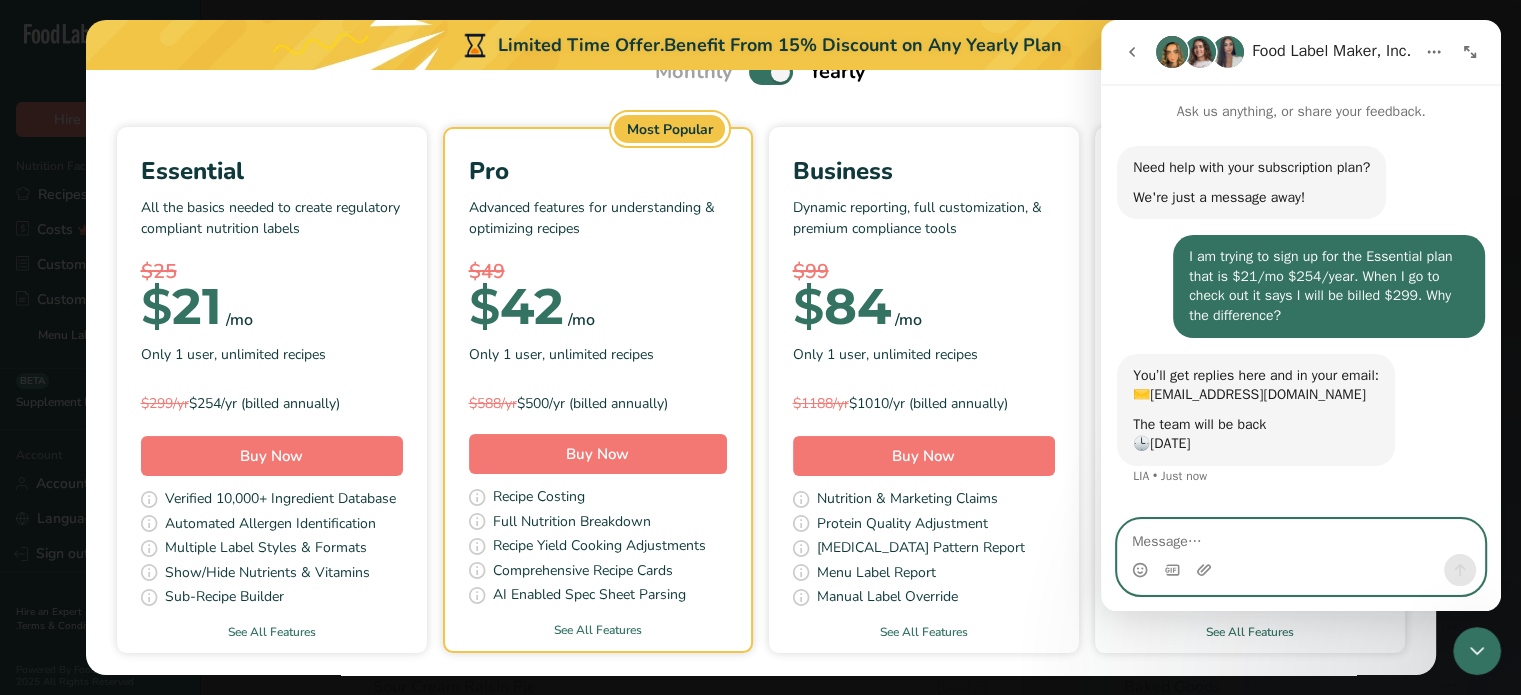 scroll, scrollTop: 43, scrollLeft: 0, axis: vertical 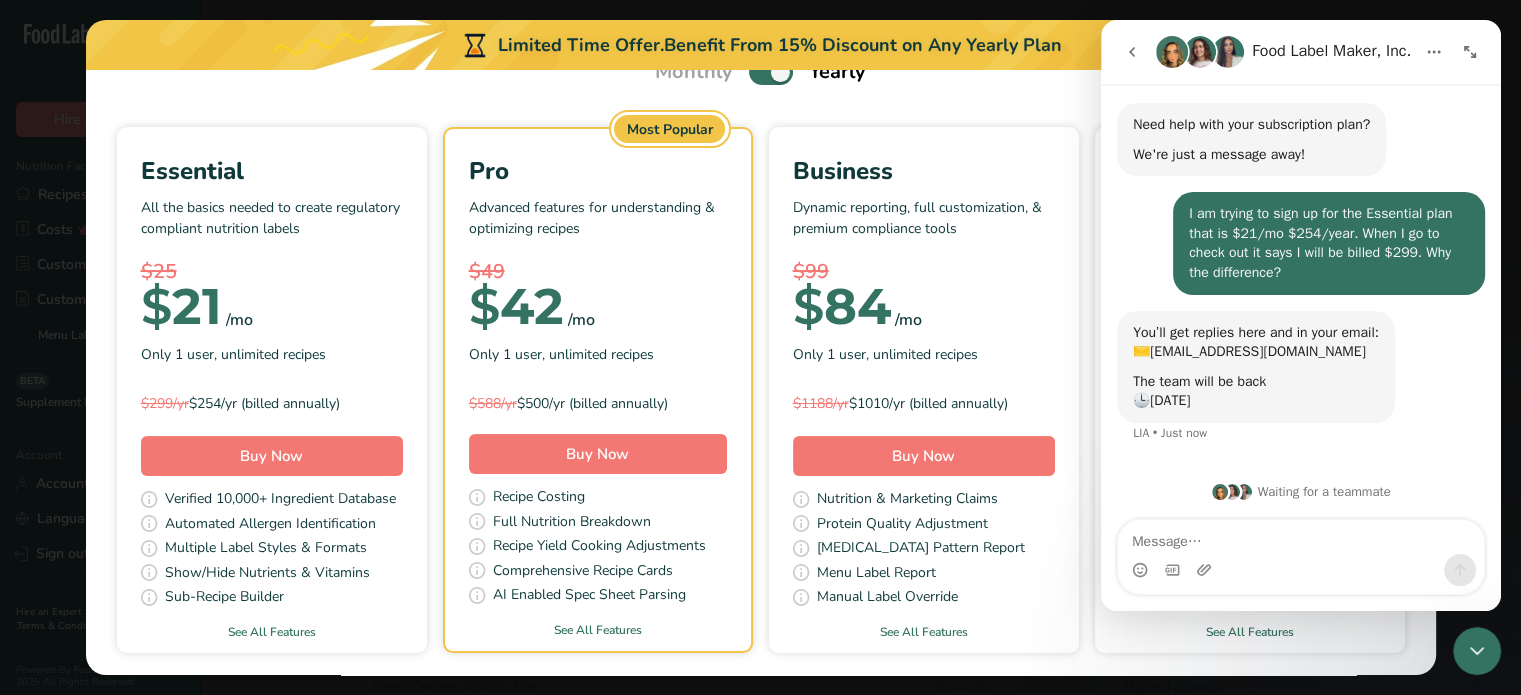 click 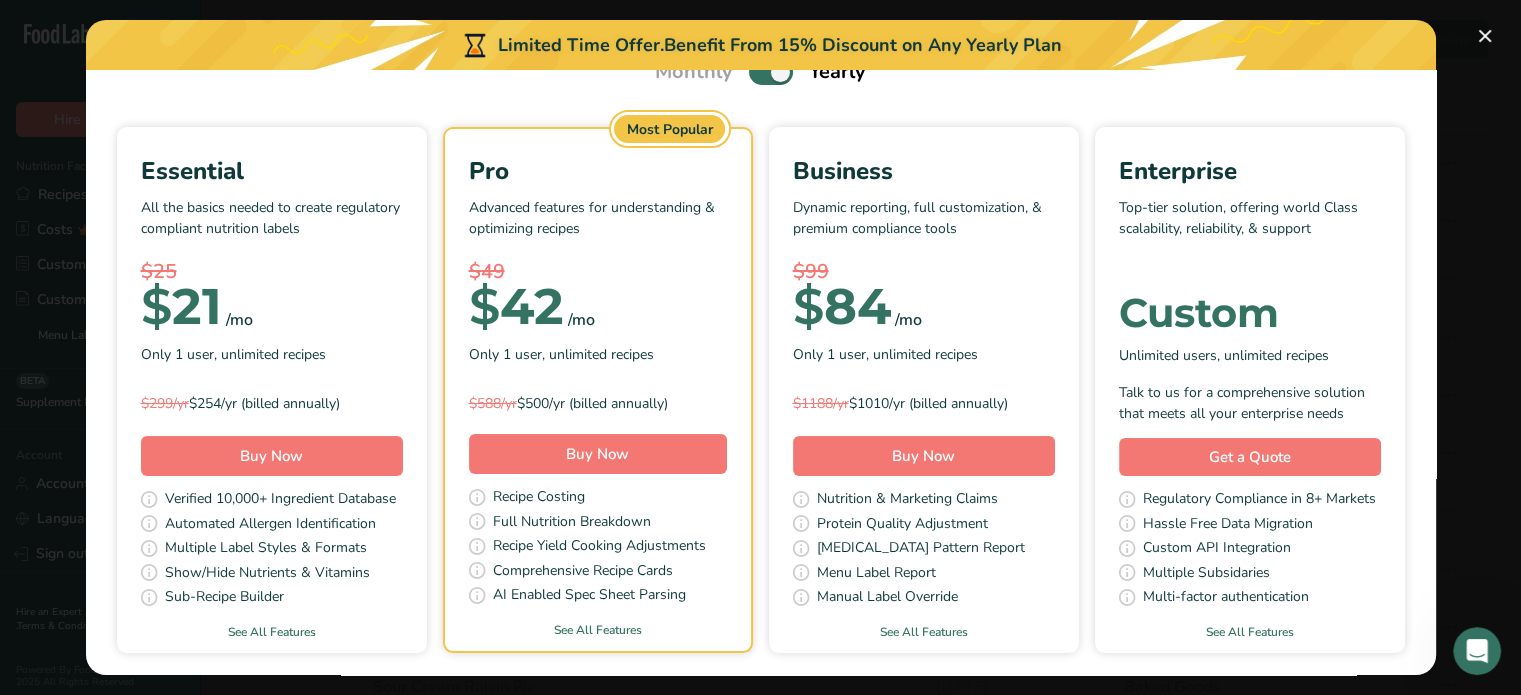scroll, scrollTop: 0, scrollLeft: 0, axis: both 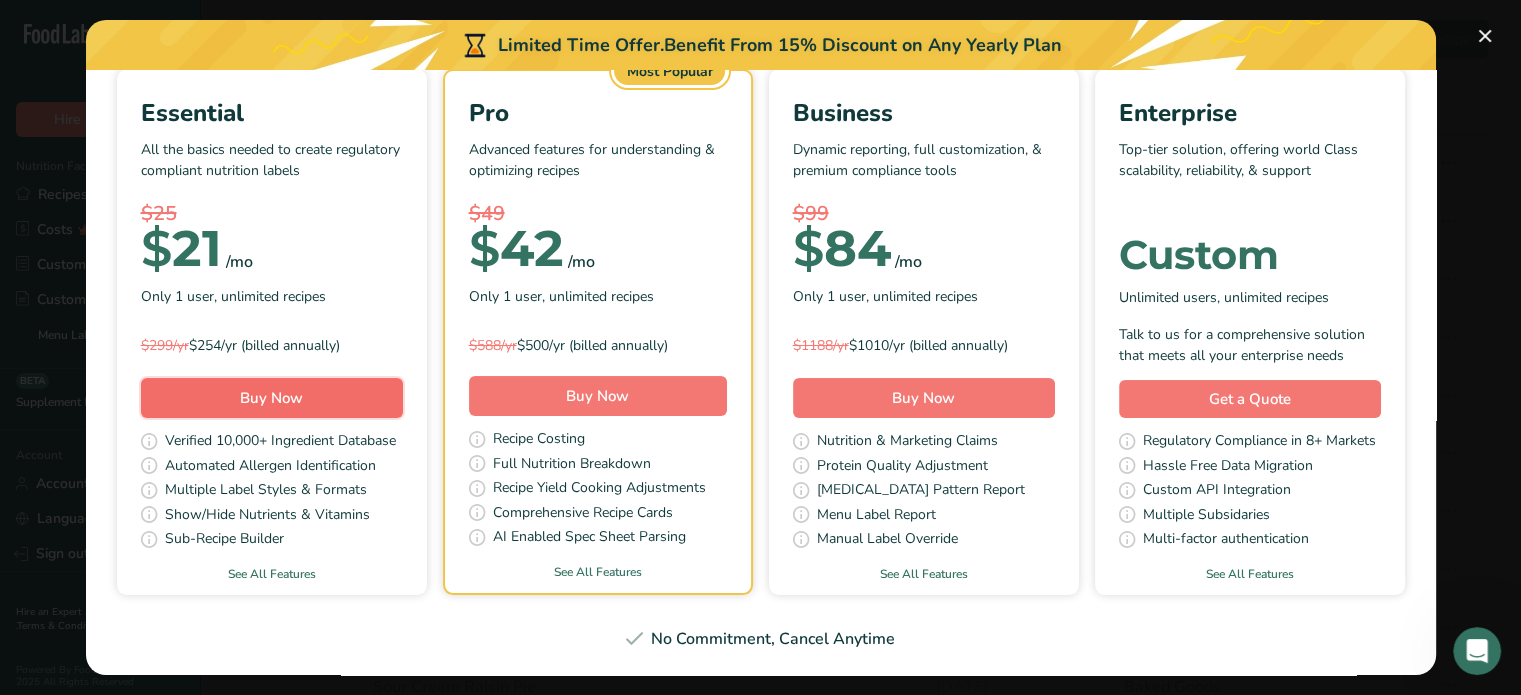 click on "Buy Now" at bounding box center [271, 398] 